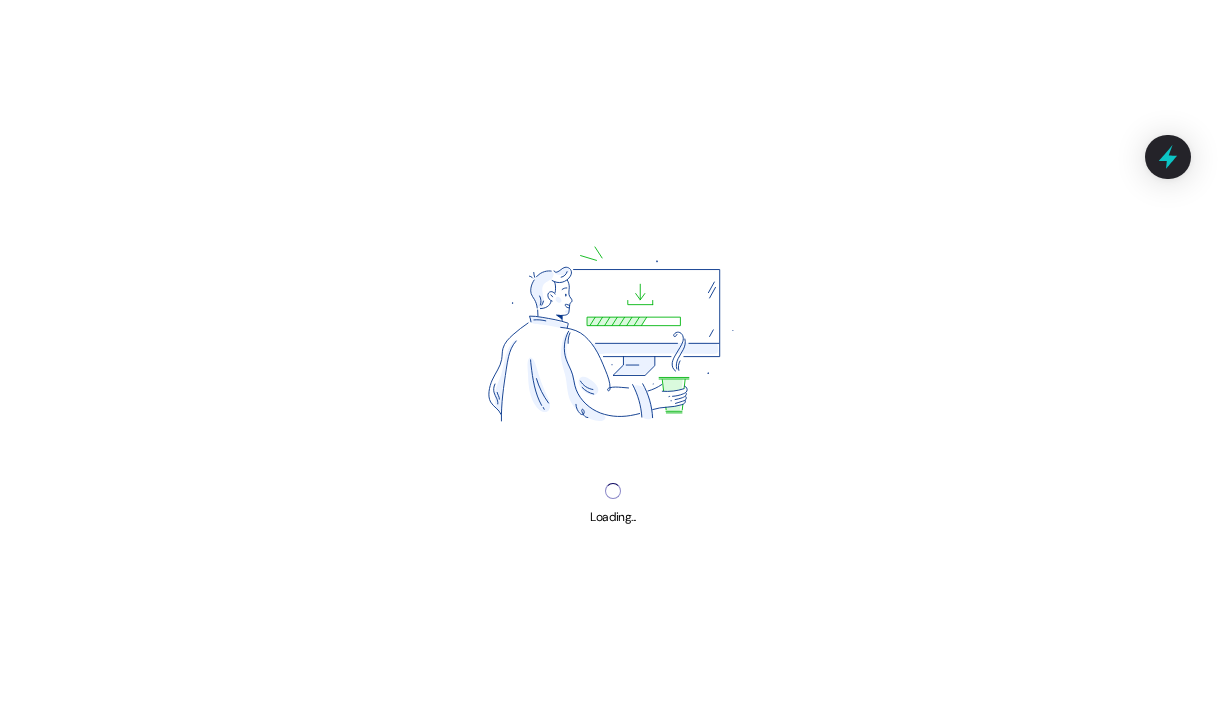 scroll, scrollTop: 0, scrollLeft: 0, axis: both 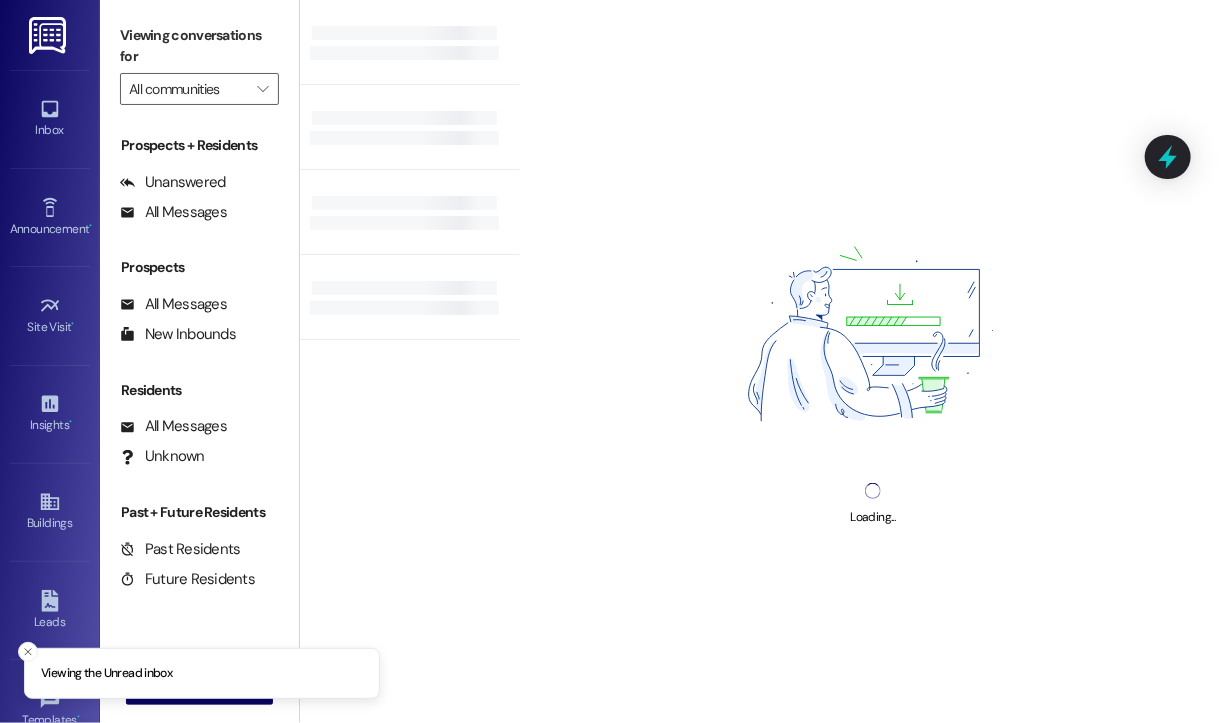 type 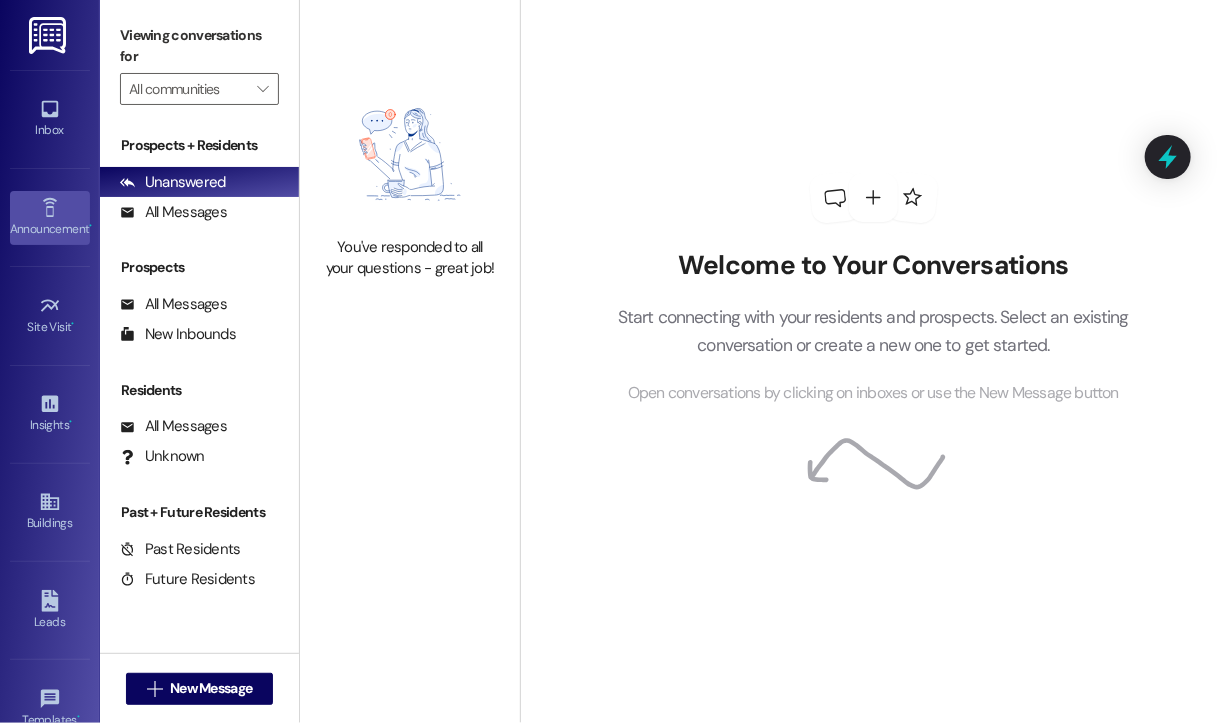 click on "Announcement   •" at bounding box center [50, 229] 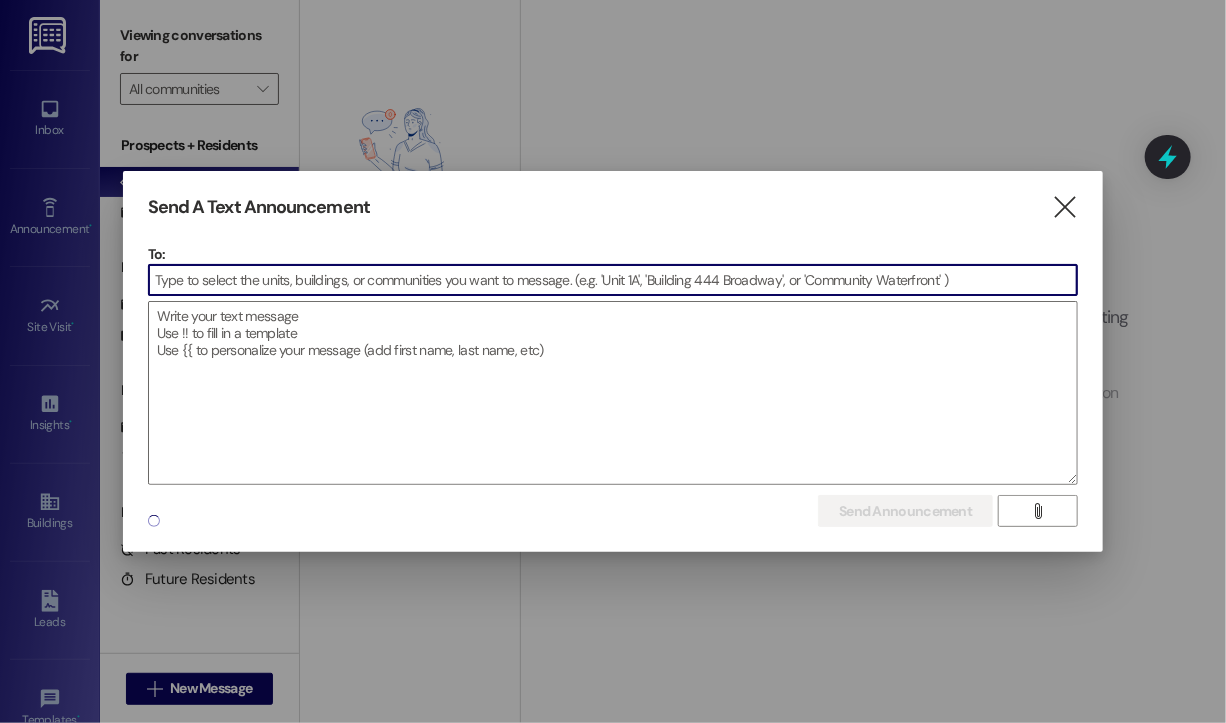 click at bounding box center [613, 280] 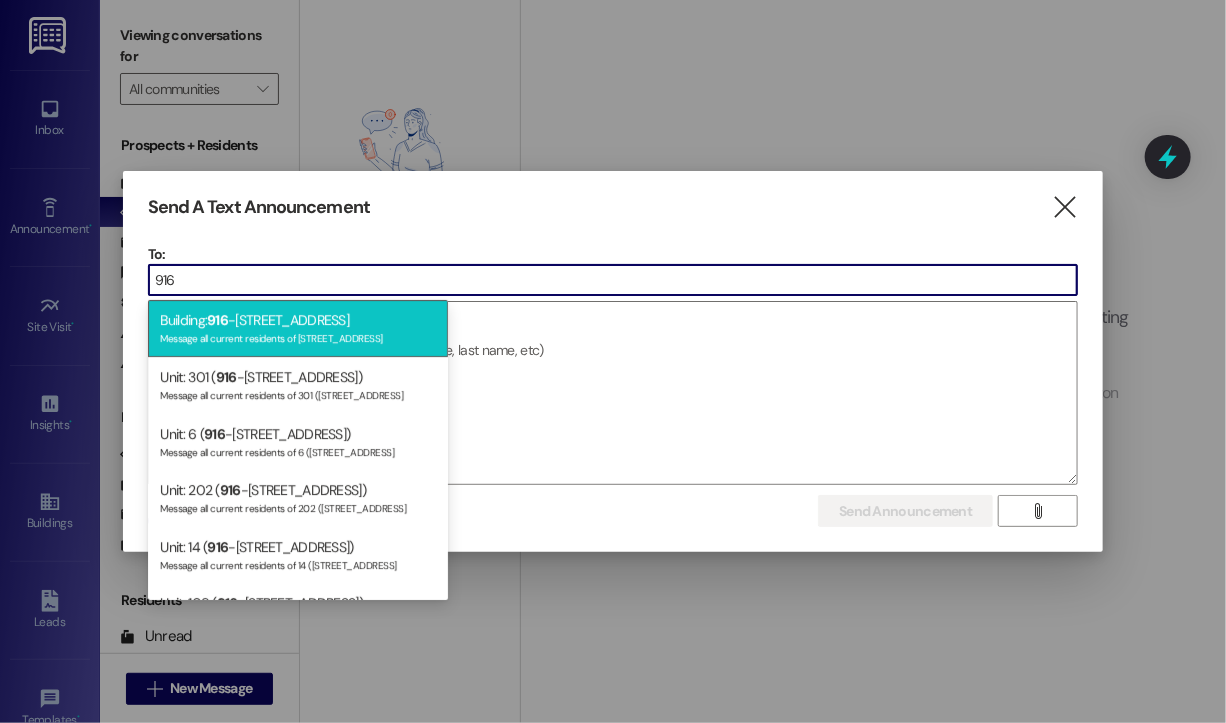 type on "916" 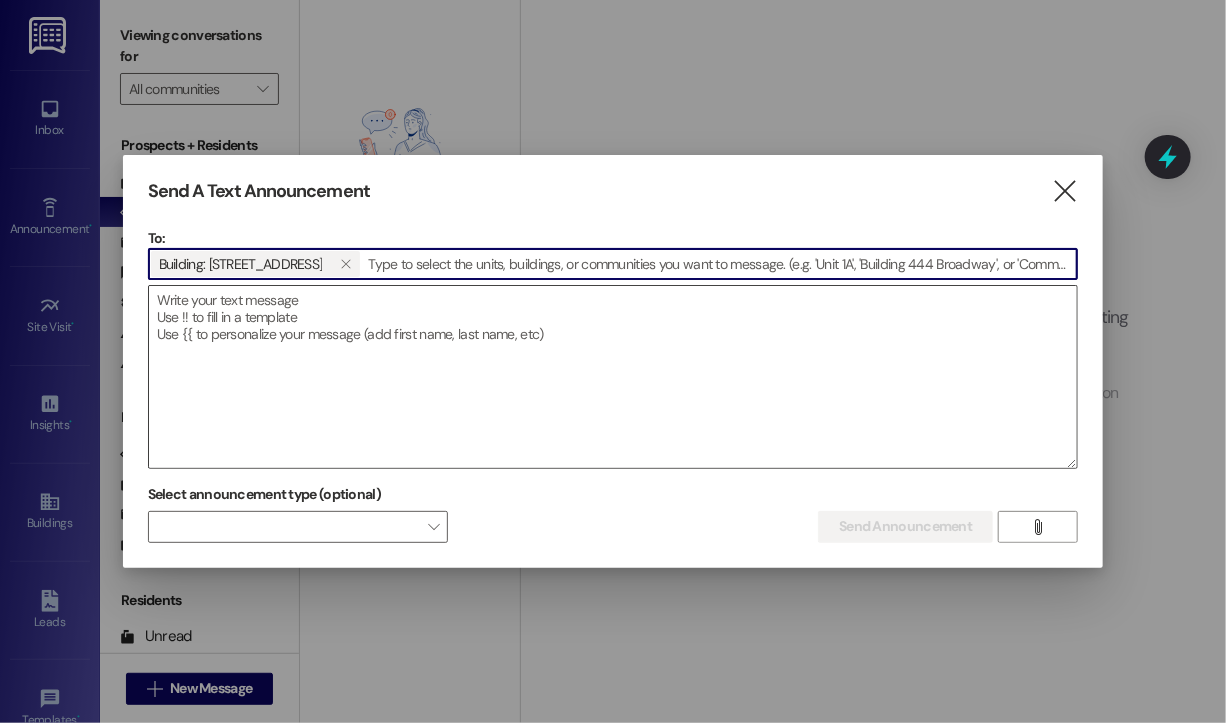 click at bounding box center [613, 377] 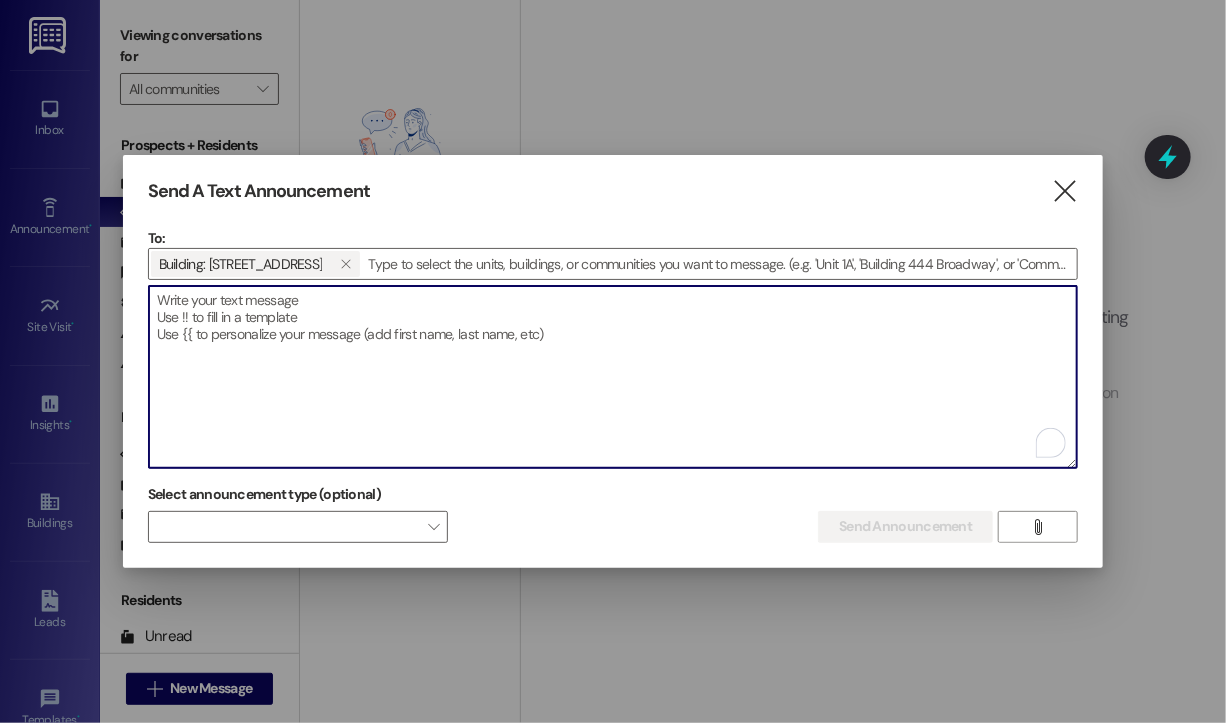 paste on "Hi {{first_name}}!
We will be performing maintenance to the roof of the 916 W. Beach Avenue building beginning Monday July 14th. We will do our best to complete the repairs as quickly as possible and minimize any unnecessary disruptions. We apologize in advance for any minor inconveniences. Please contact the manager with any questions.
Thank you for your understanding." 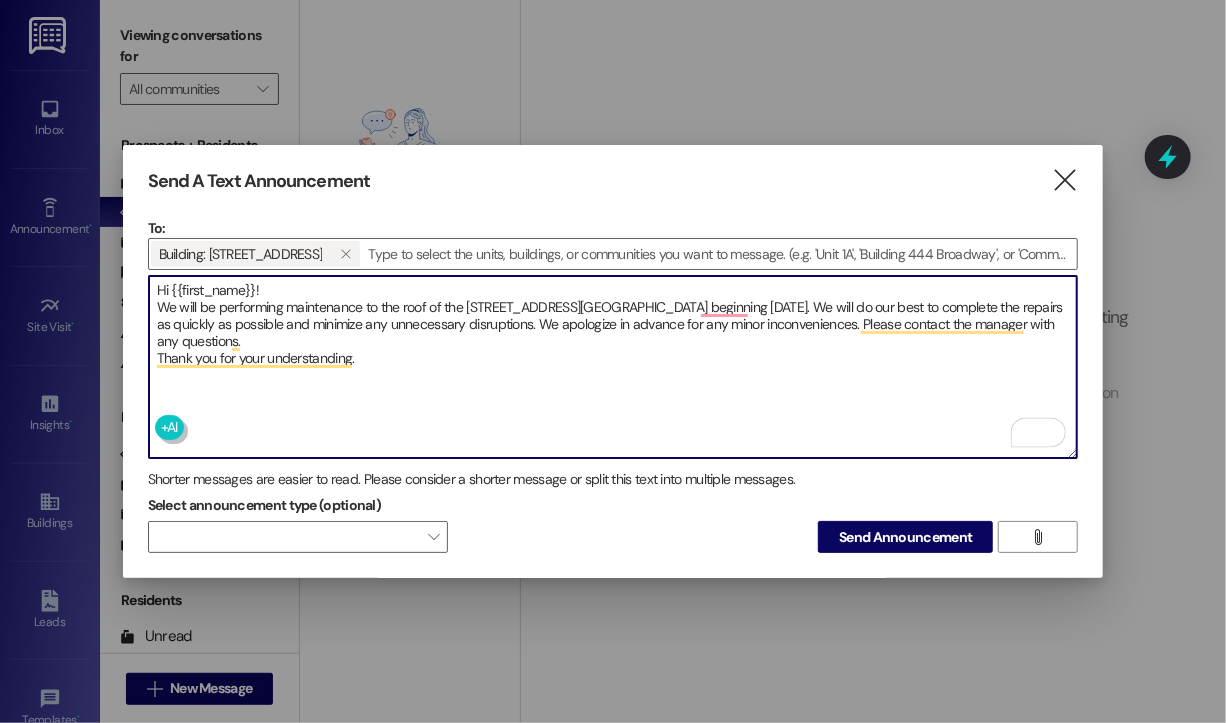 click on "Hi {{first_name}}!
We will be performing maintenance to the roof of the 916 W. Beach Avenue building beginning Monday July 14th. We will do our best to complete the repairs as quickly as possible and minimize any unnecessary disruptions. We apologize in advance for any minor inconveniences. Please contact the manager with any questions.
Thank you for your understanding." at bounding box center [613, 367] 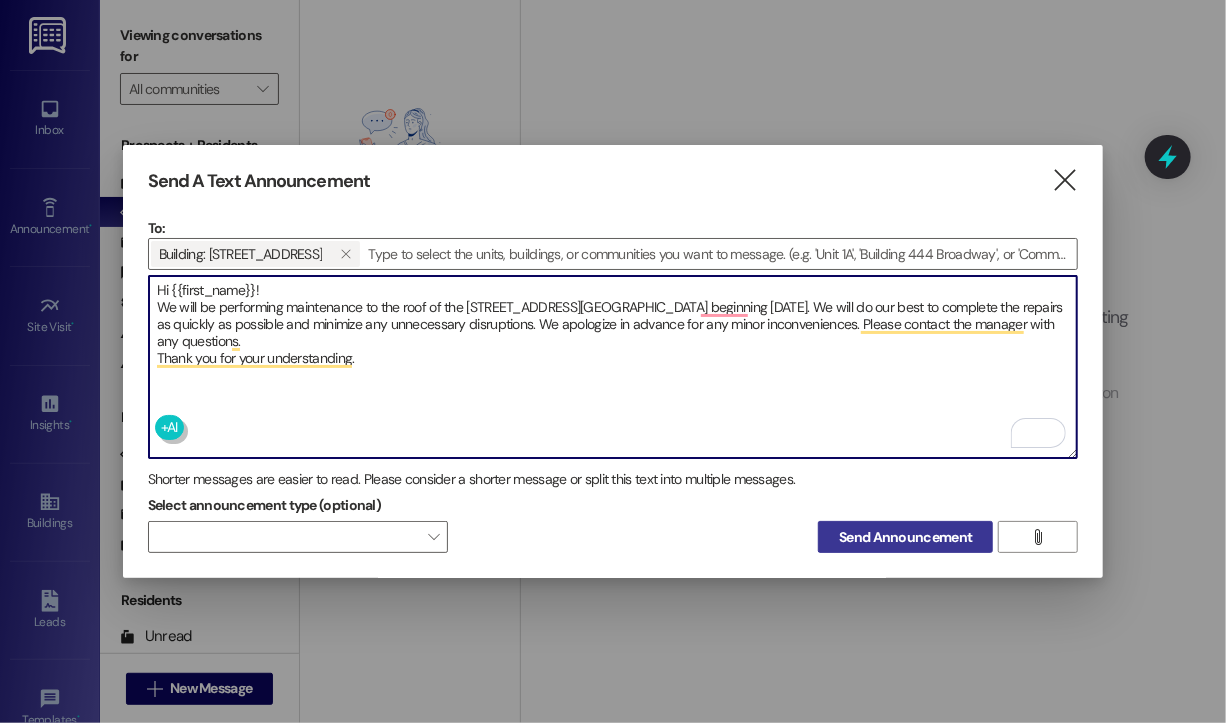 type on "Hi {{first_name}}!
We will be performing maintenance to the roof of the 916 W. Beach Avenue building beginning Monday July 14th. We will do our best to complete the repairs as quickly as possible and minimize any unnecessary disruptions. We apologize in advance for any minor inconveniences. Please contact the manager with any questions.
Thank you for your understanding." 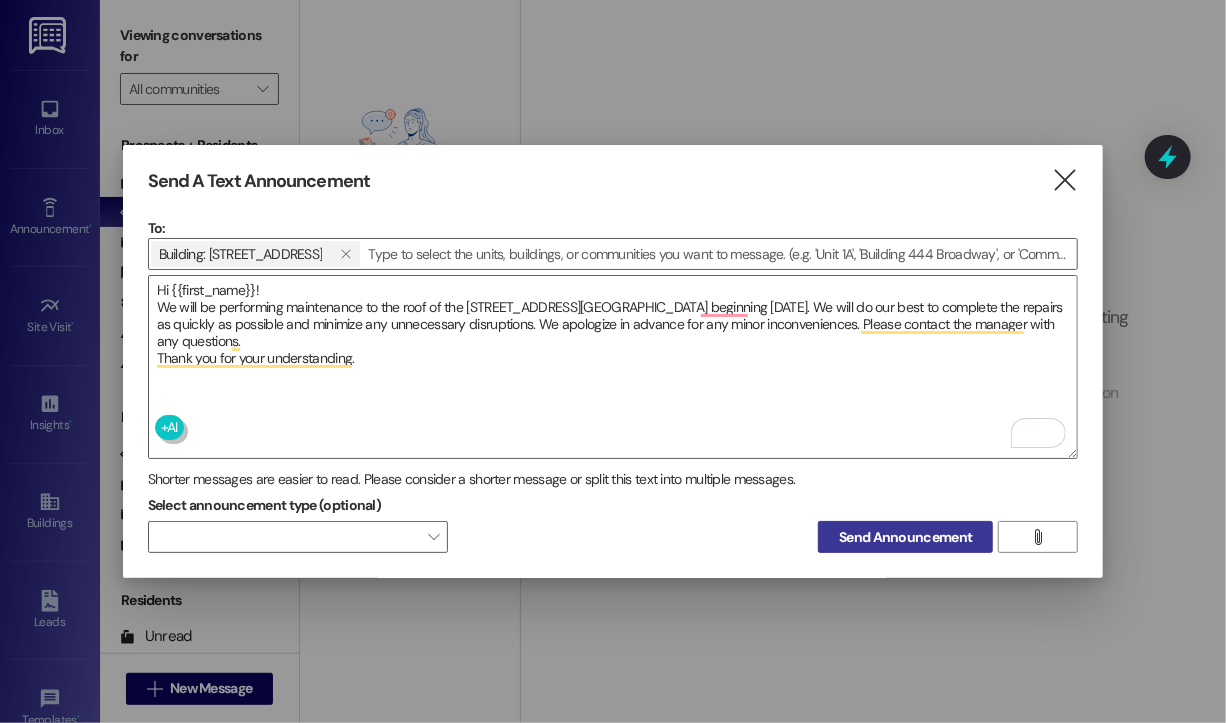click on "Send Announcement" at bounding box center [905, 537] 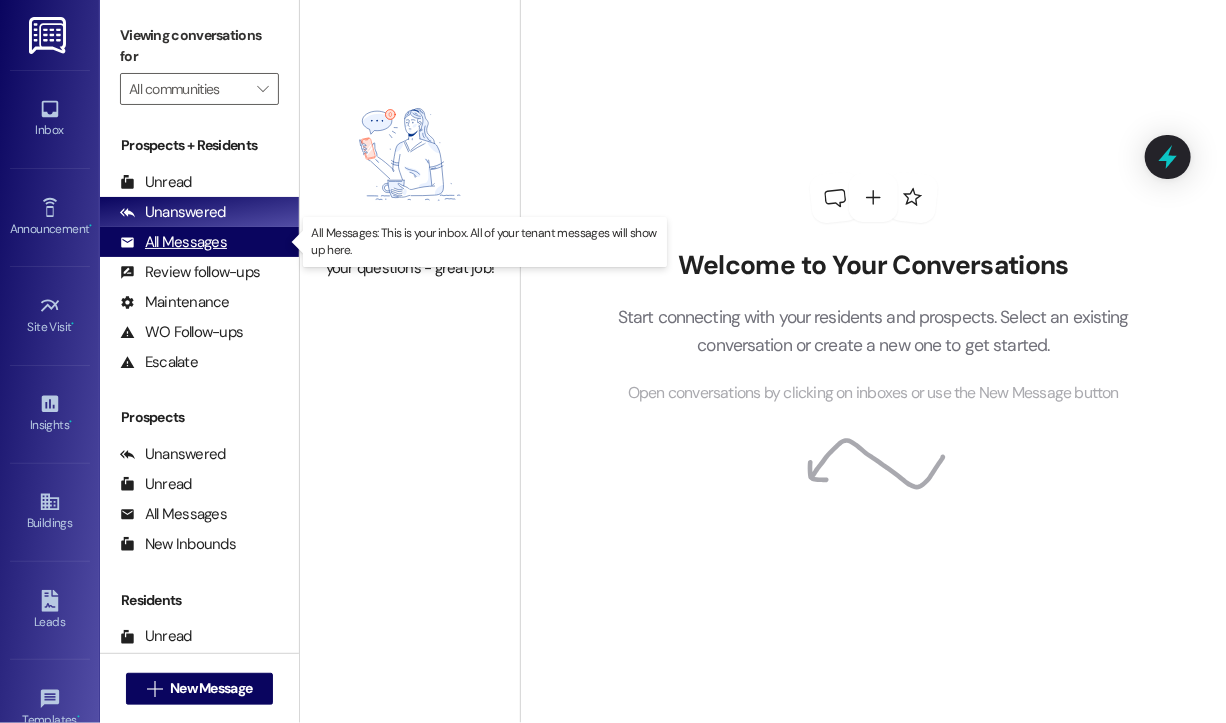 click on "All Messages" at bounding box center (173, 242) 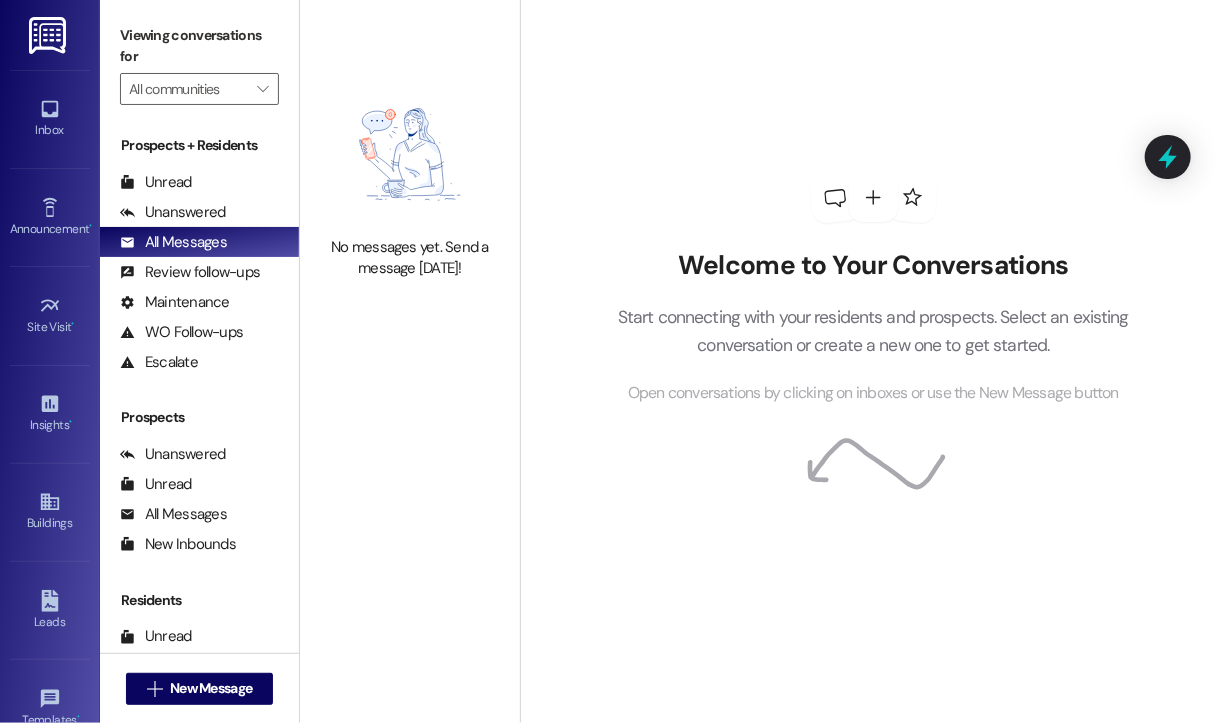 click on "Welcome to Your Conversations Start connecting with your residents and prospects. Select an existing conversation or create a new one to get started. Open conversations by clicking on inboxes or use the New Message button" at bounding box center [874, 289] 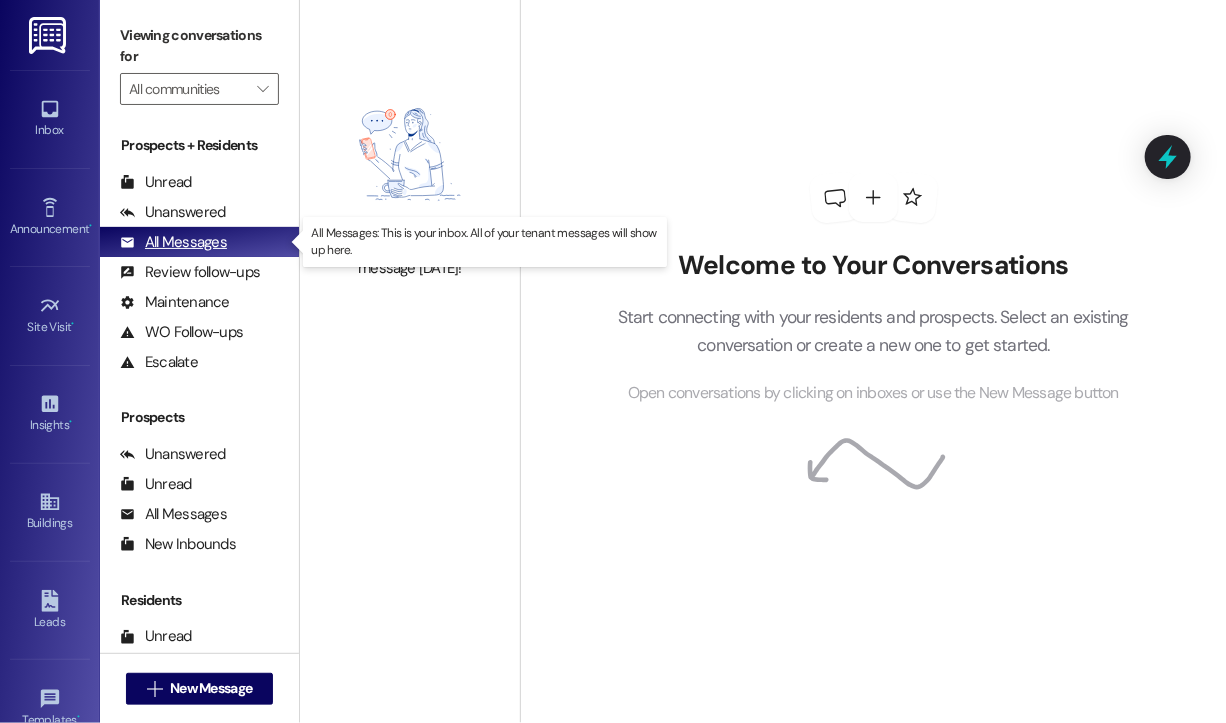 click on "All Messages" at bounding box center [173, 242] 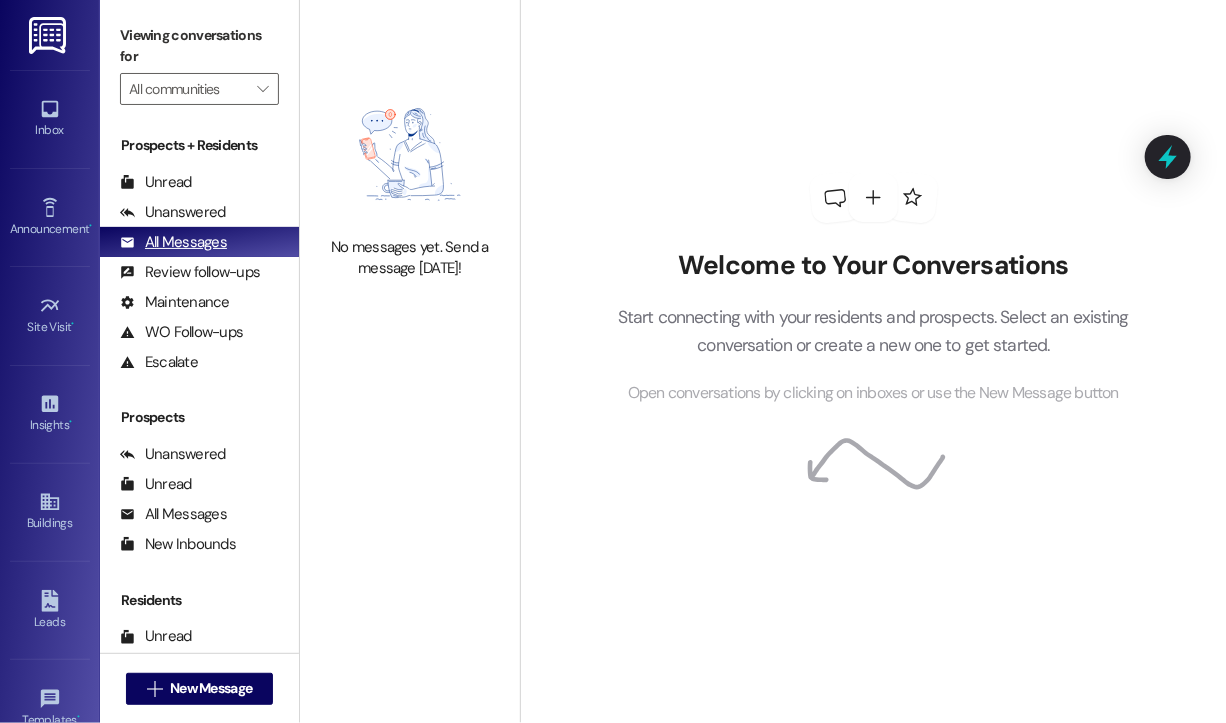 click on "All Messages" at bounding box center [173, 242] 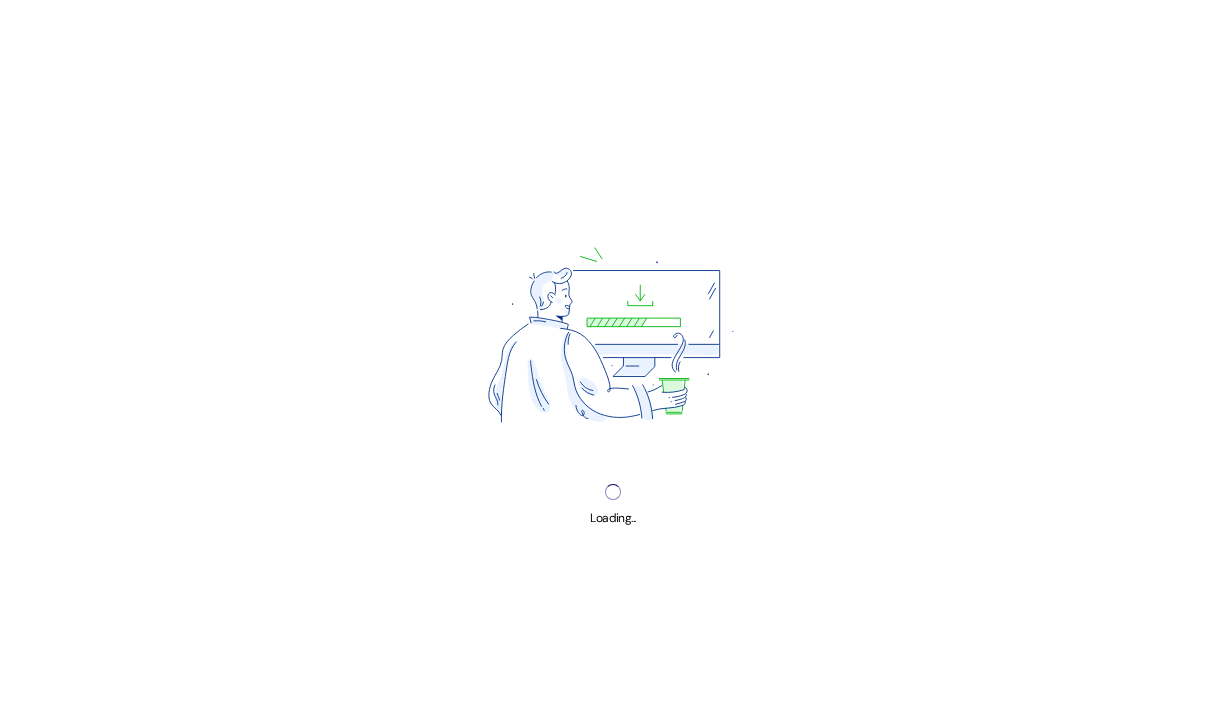 scroll, scrollTop: 0, scrollLeft: 0, axis: both 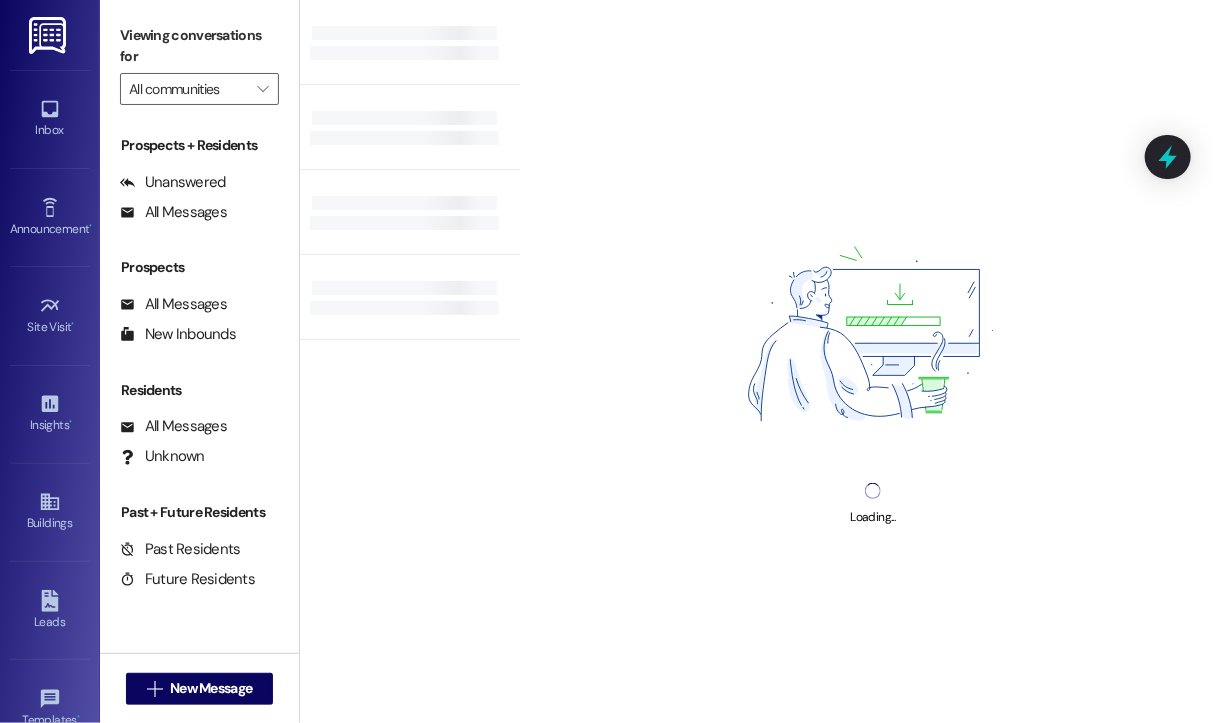type 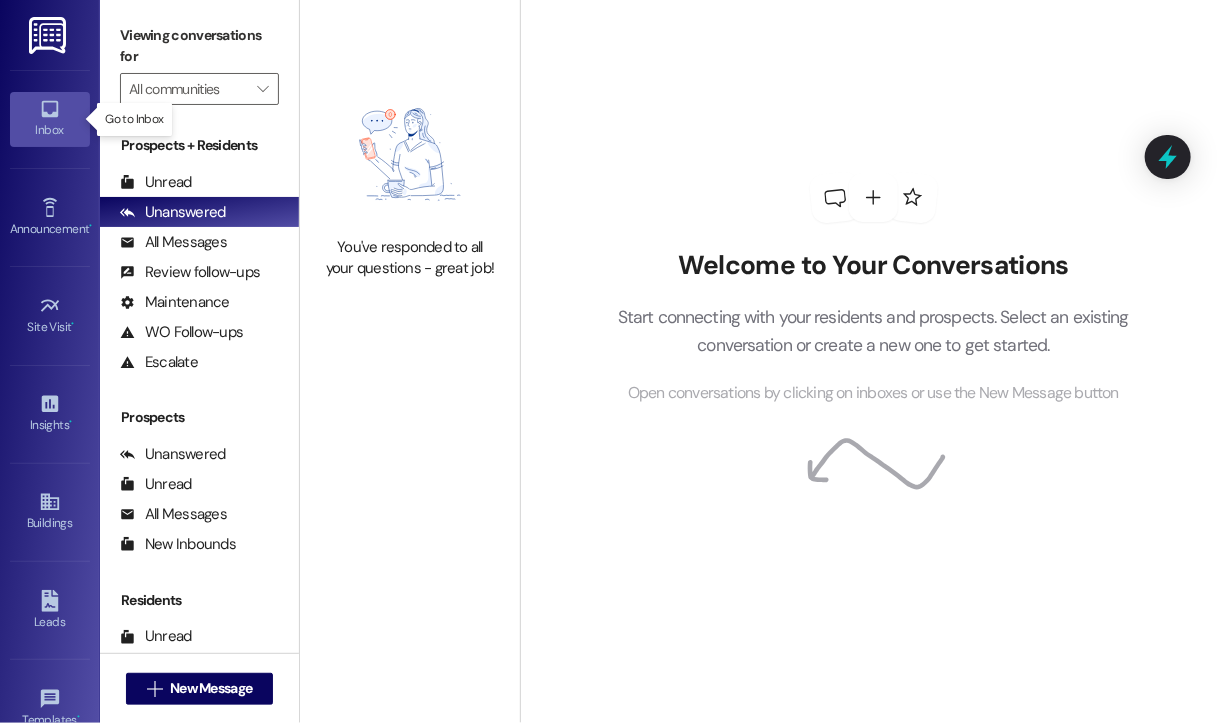 click on "Inbox" at bounding box center (50, 130) 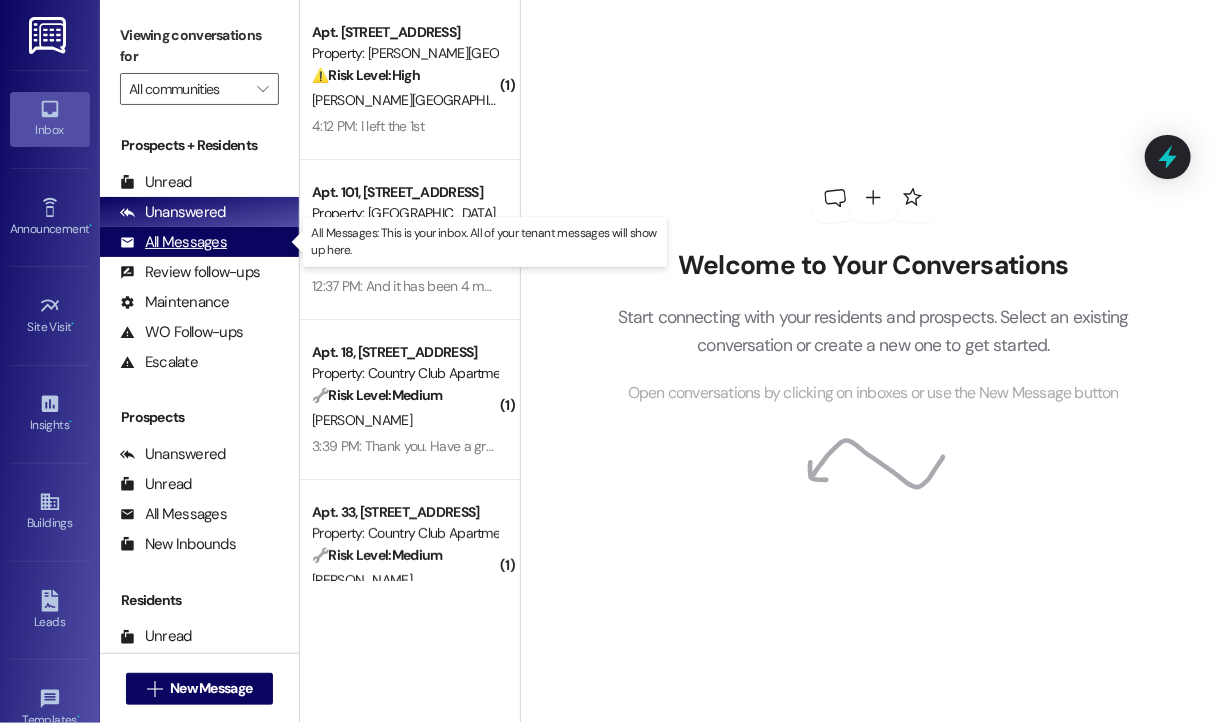 click on "All Messages" at bounding box center [173, 242] 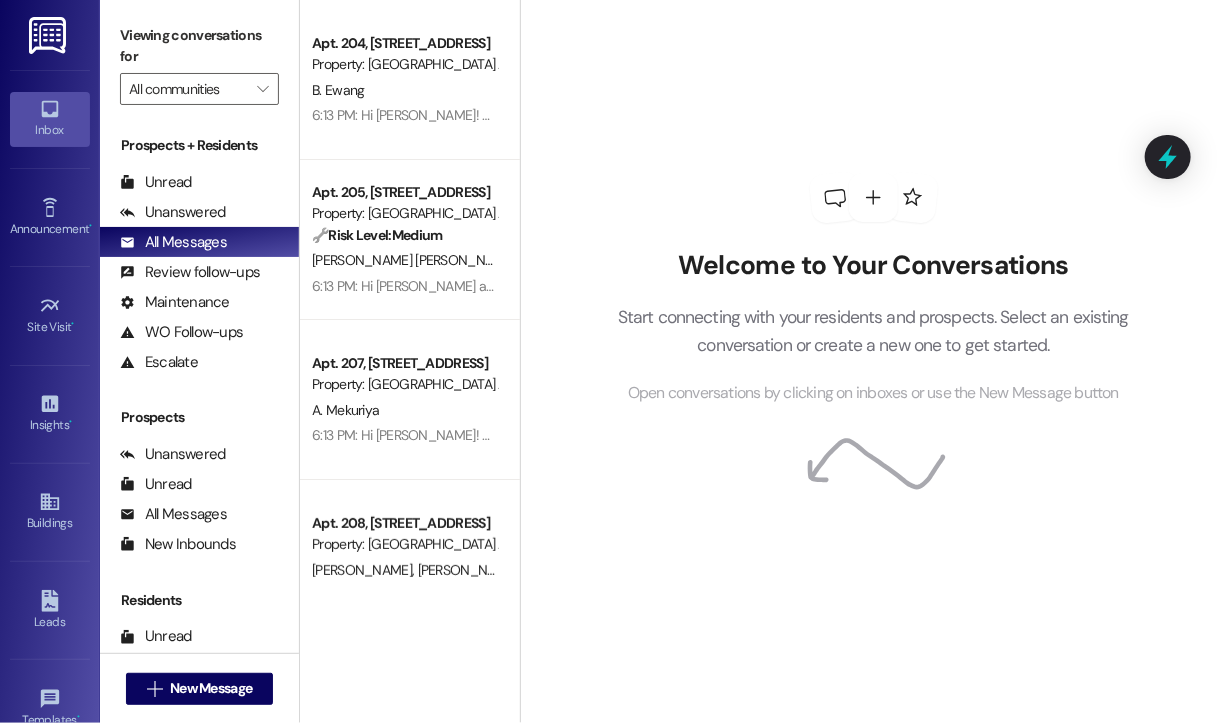 click on "Welcome to Your Conversations Start connecting with your residents and prospects. Select an existing conversation or create a new one to get started. Open conversations by clicking on inboxes or use the New Message button" at bounding box center (874, 289) 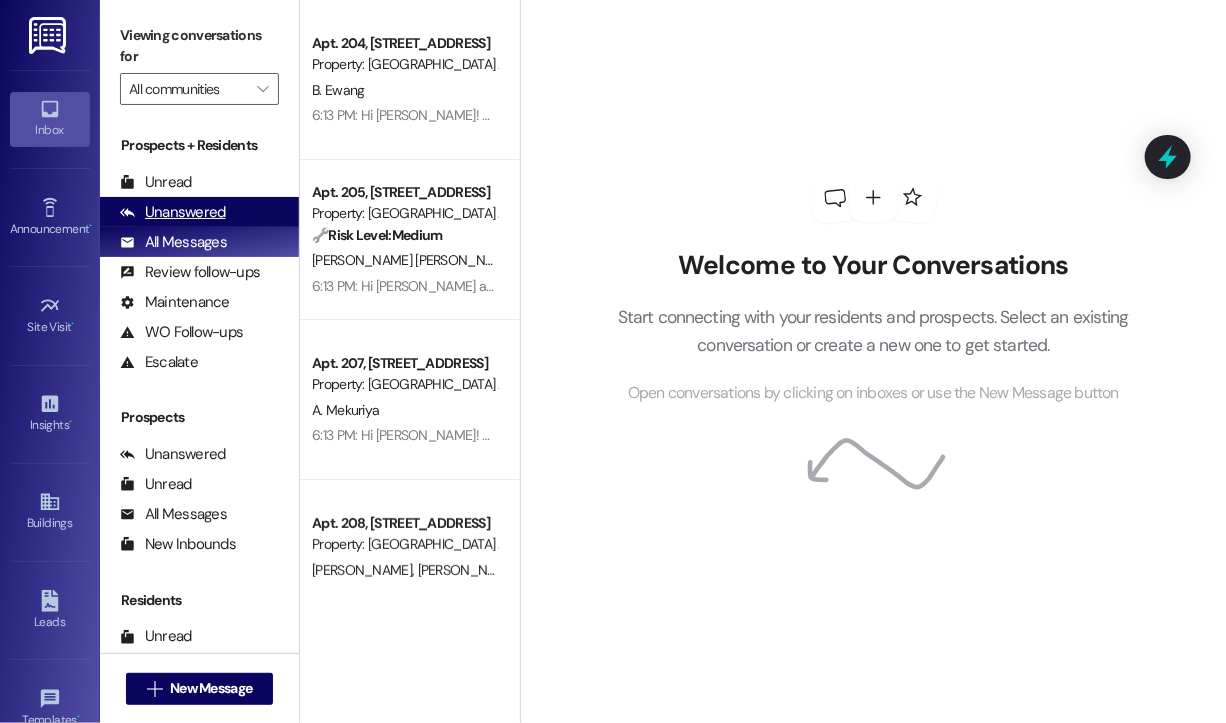 click on "Unanswered" at bounding box center (173, 212) 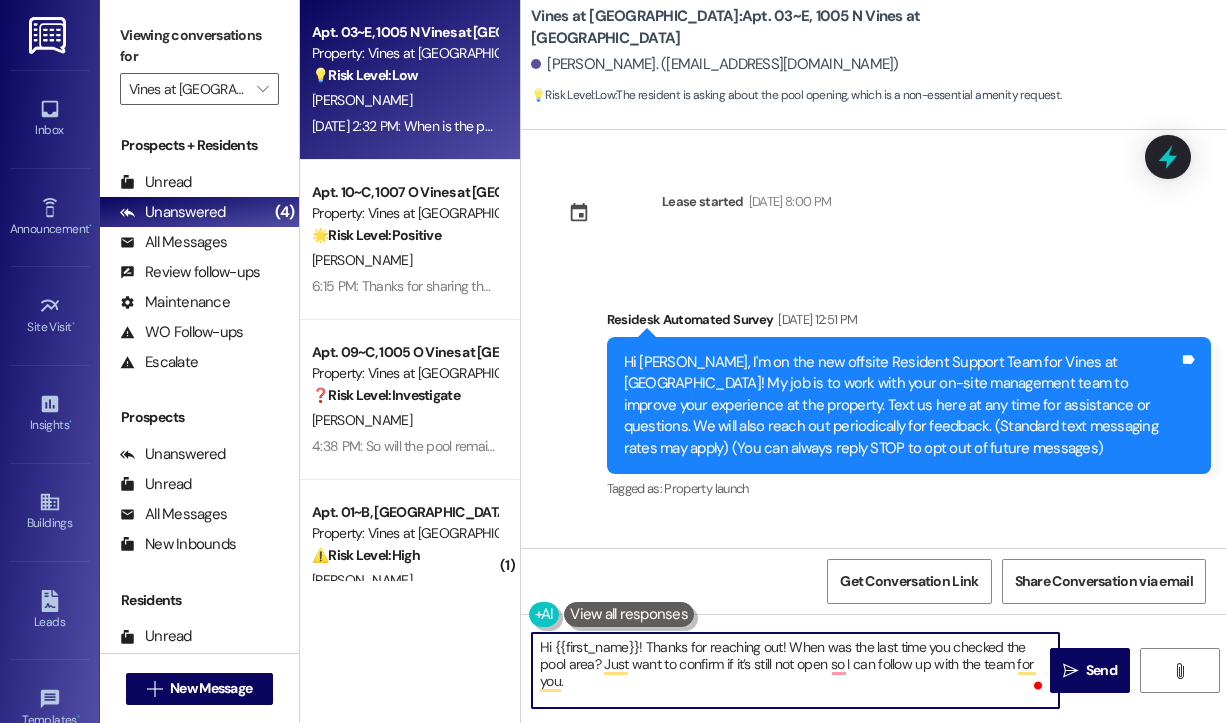 scroll, scrollTop: 0, scrollLeft: 0, axis: both 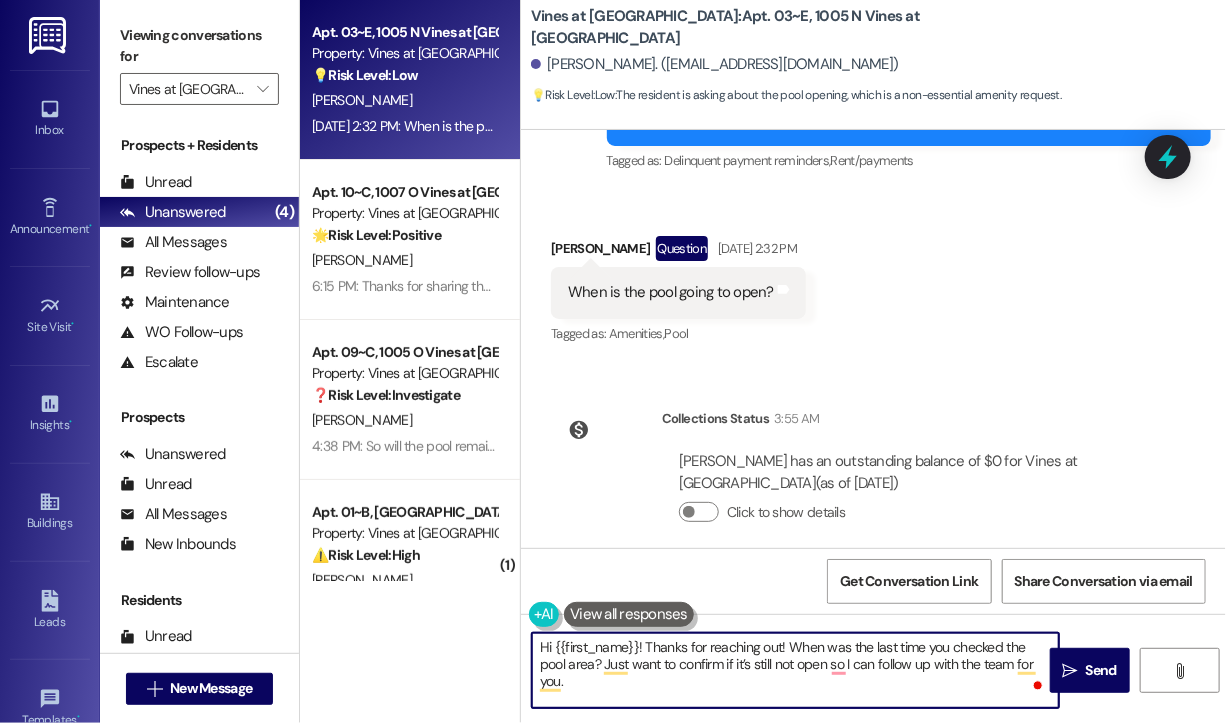 click on "Hi {{first_name}}! Thanks for reaching out! When was the last time you checked the pool area? Just want to confirm if it’s still not open so I can follow up with the team for you." at bounding box center (795, 670) 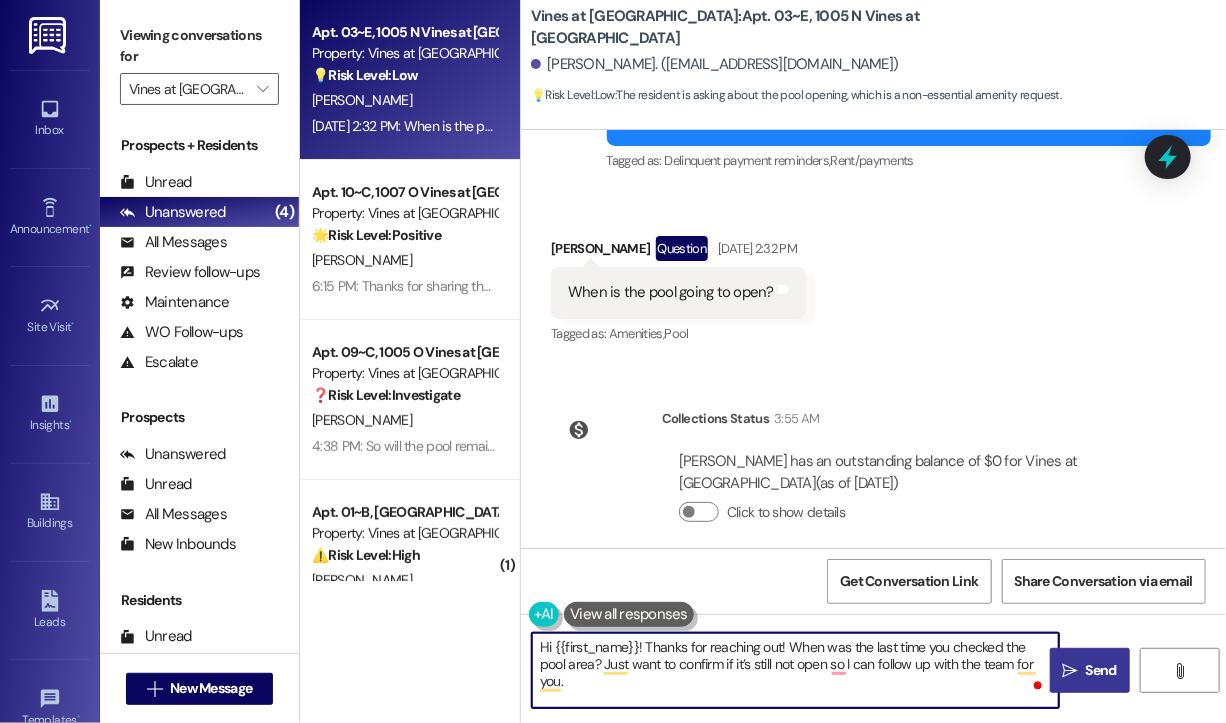type on "Hi {{first_name}}! Thanks for reaching out! When was the last time you checked the pool area? Just want to confirm if it’s still not open so I can follow up with the team for you." 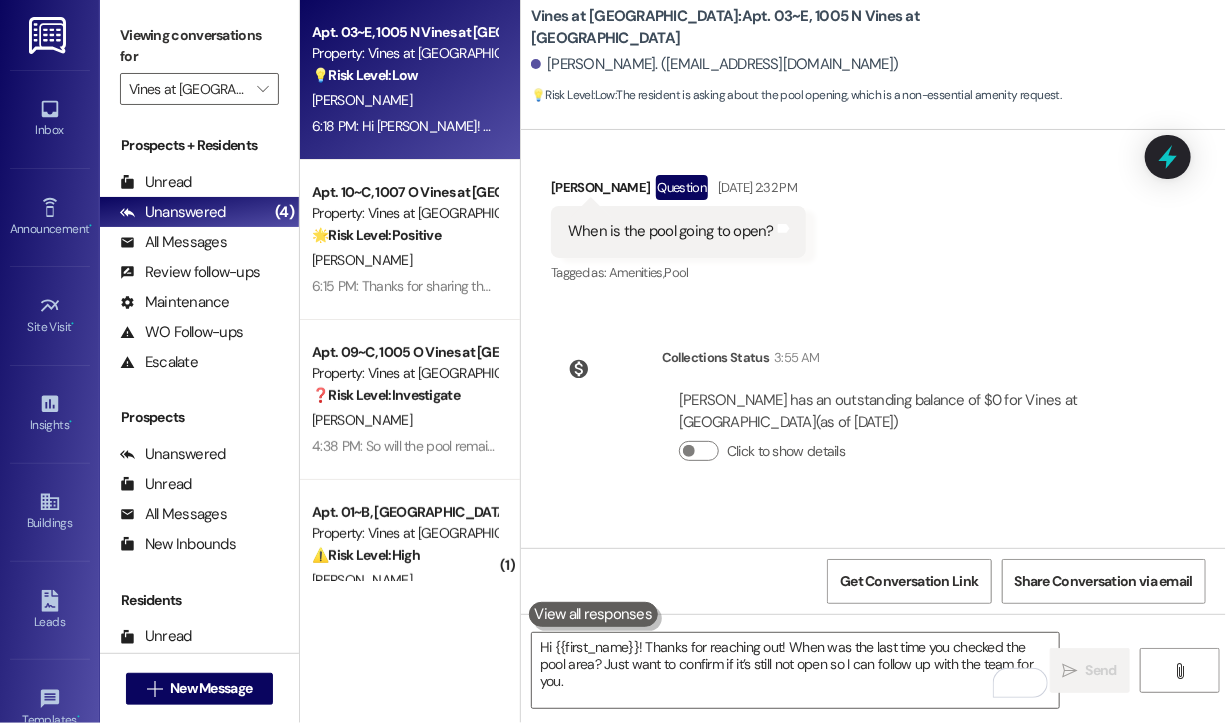 scroll, scrollTop: 2846, scrollLeft: 0, axis: vertical 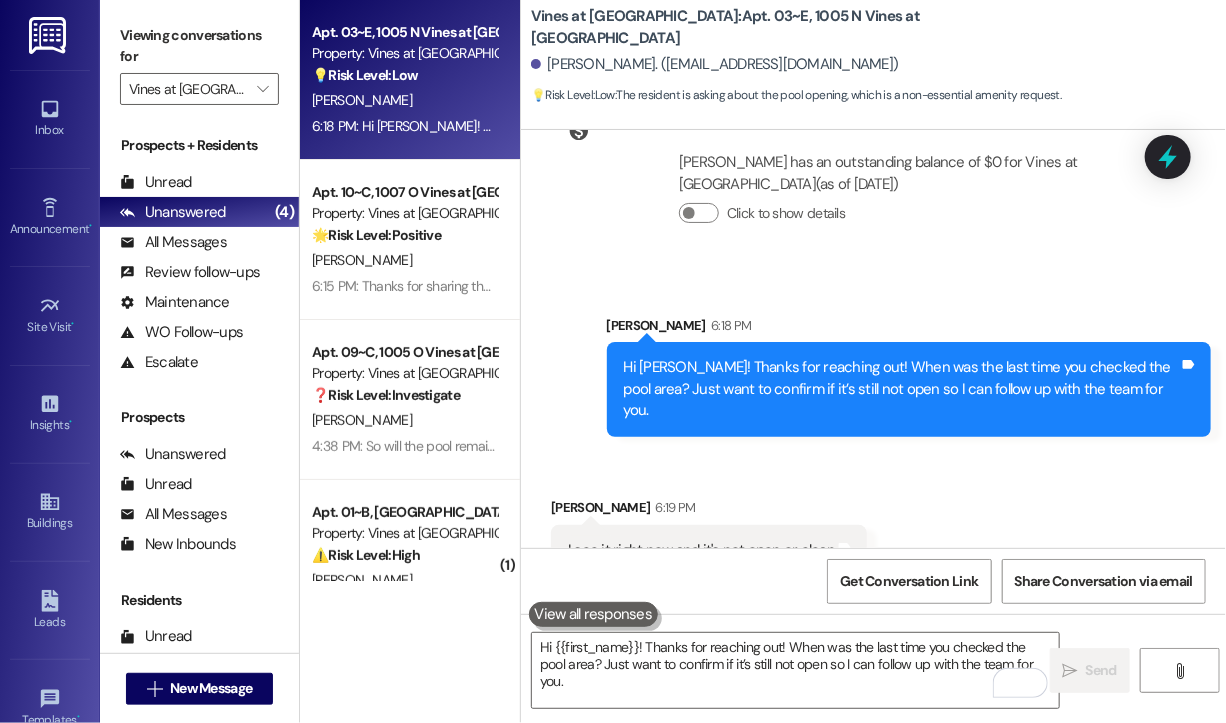 click on "Received via SMS [PERSON_NAME] 6:19 PM I see it right now and it's not open or clean Tags and notes" at bounding box center (873, 521) 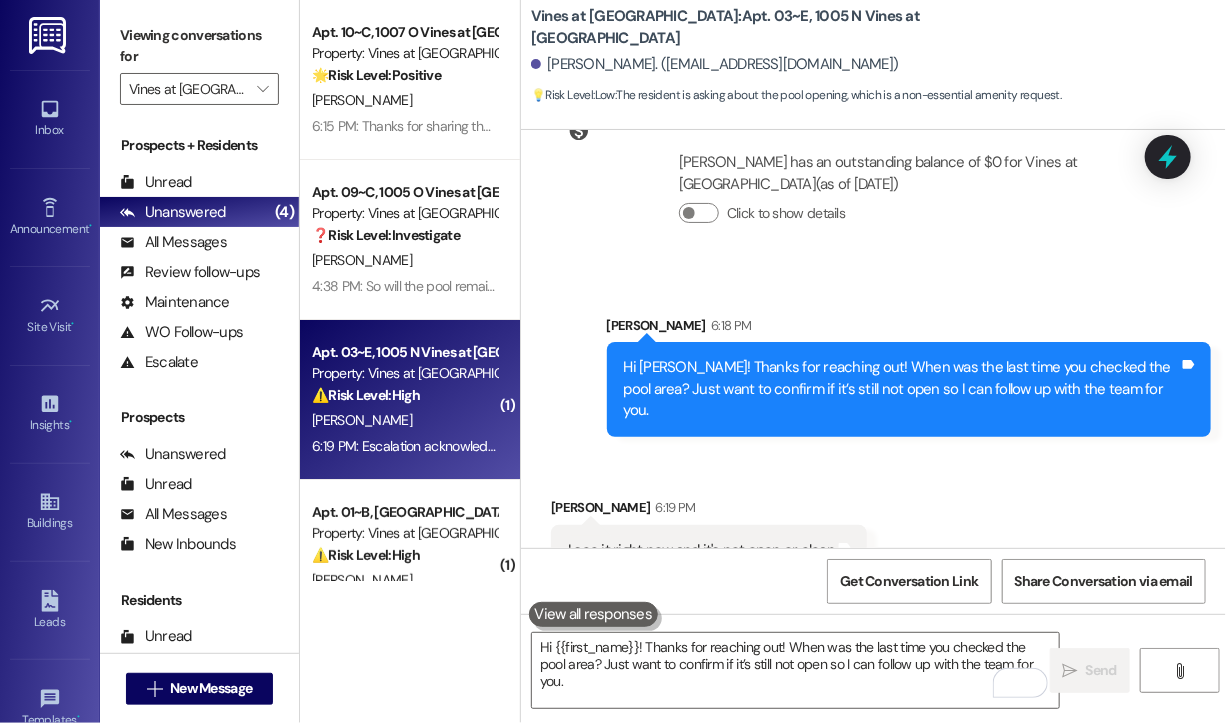 scroll, scrollTop: 2986, scrollLeft: 0, axis: vertical 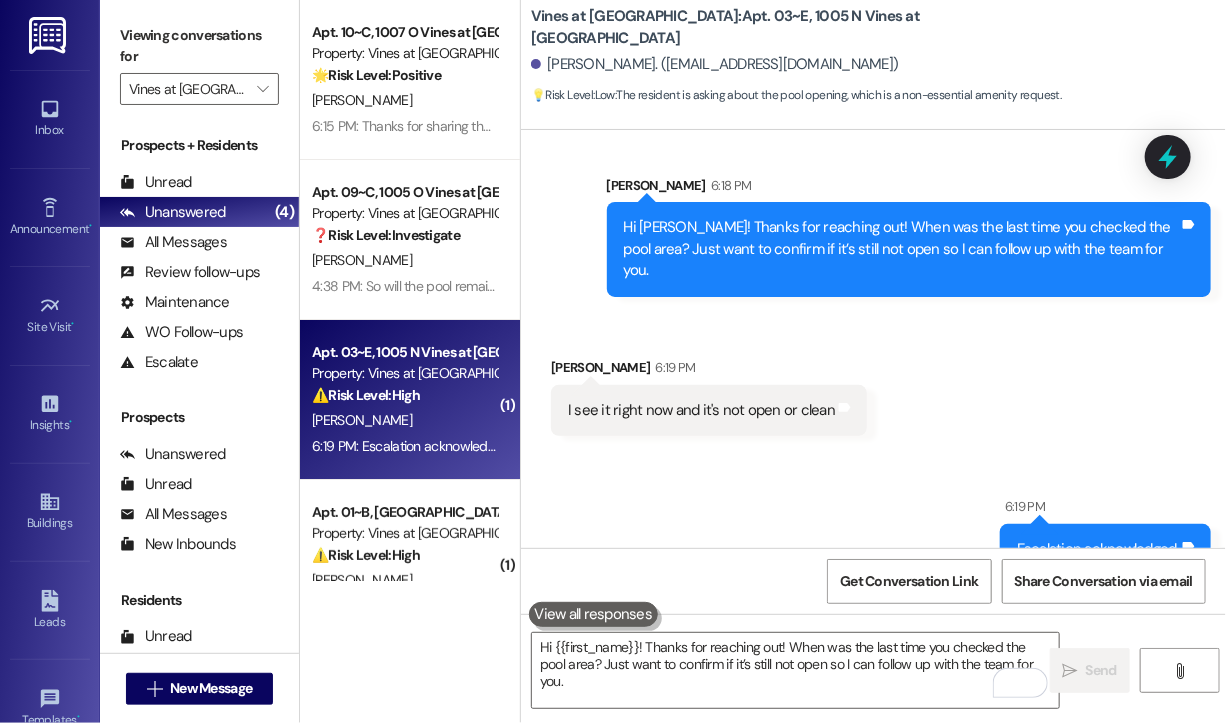 click on "Vines at [GEOGRAPHIC_DATA]:  Apt. 03~E, [STREET_ADDRESS]" at bounding box center [731, 27] 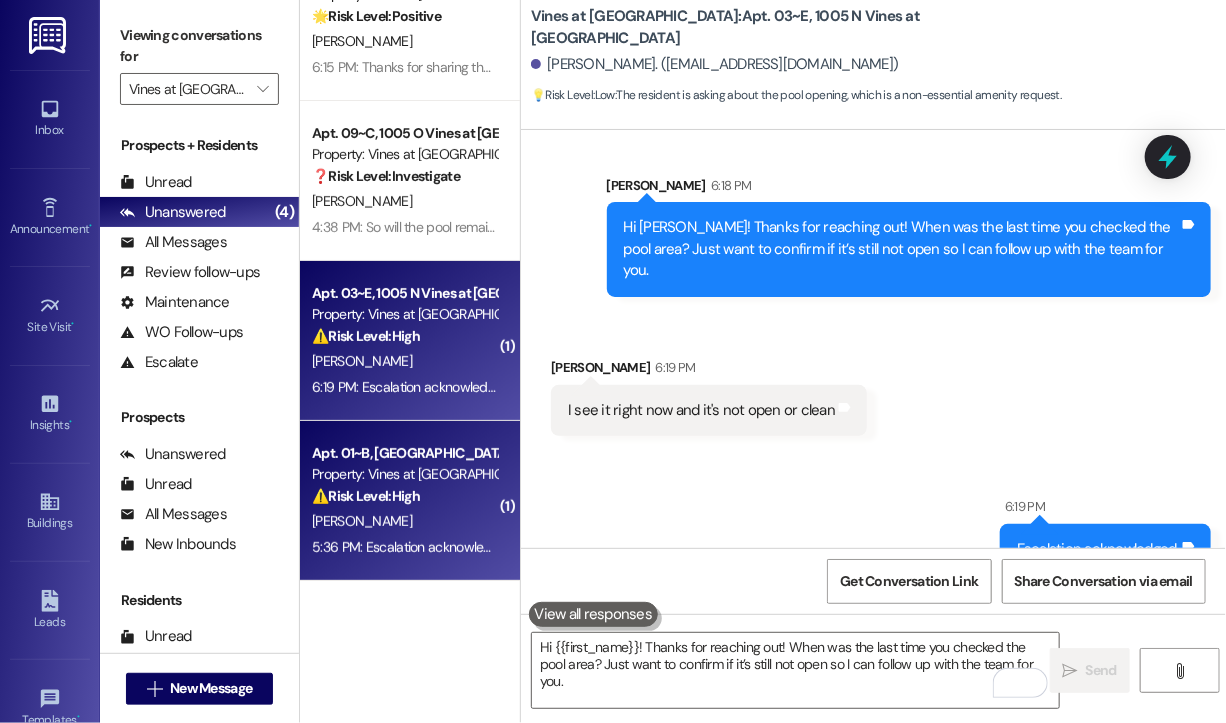 scroll, scrollTop: 0, scrollLeft: 0, axis: both 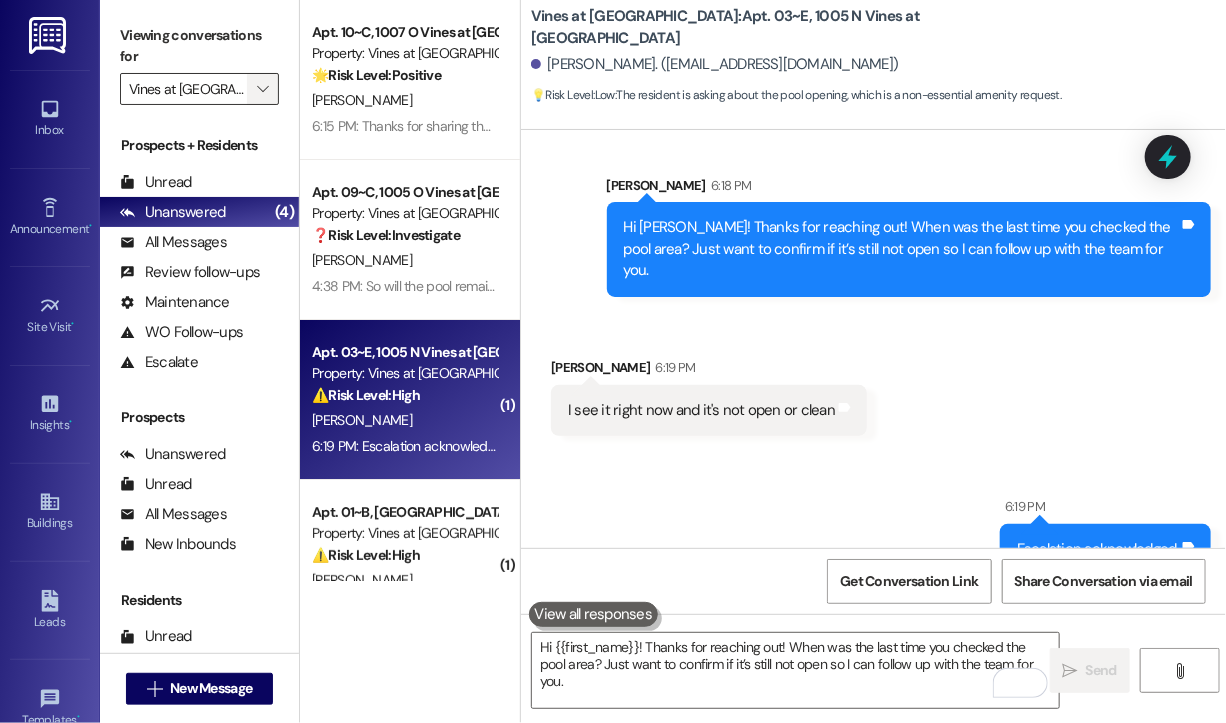 click on "" at bounding box center (262, 89) 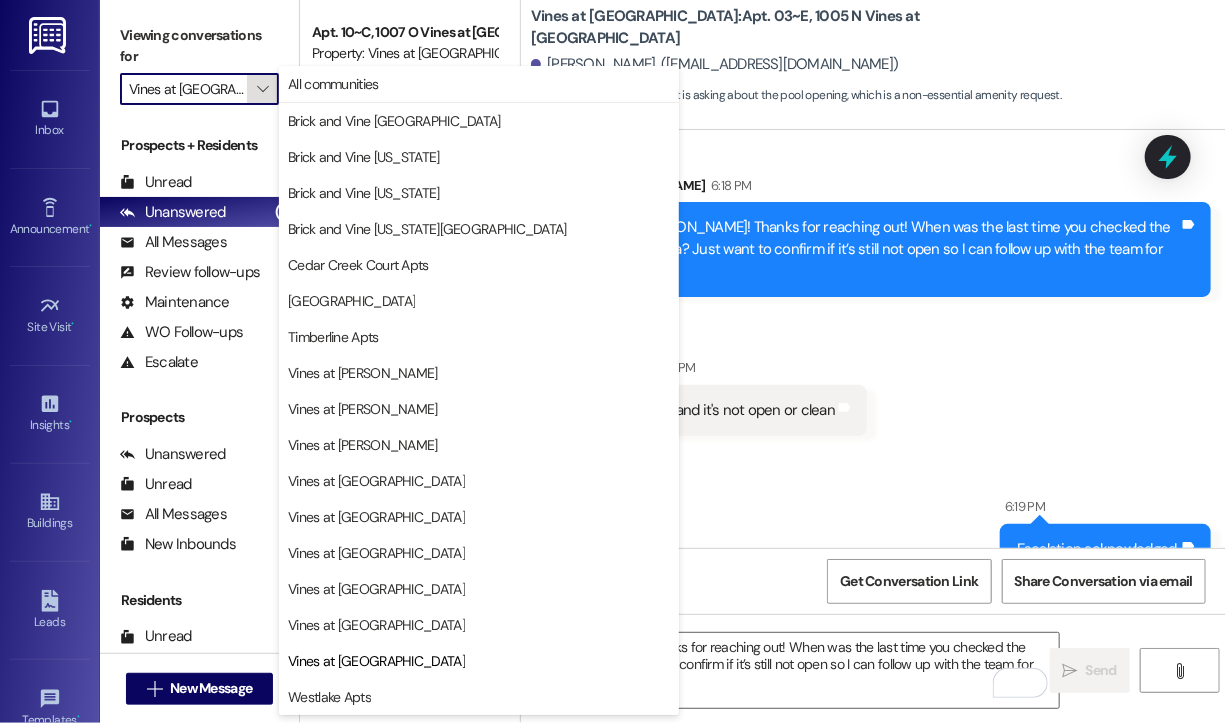 scroll, scrollTop: 0, scrollLeft: 6, axis: horizontal 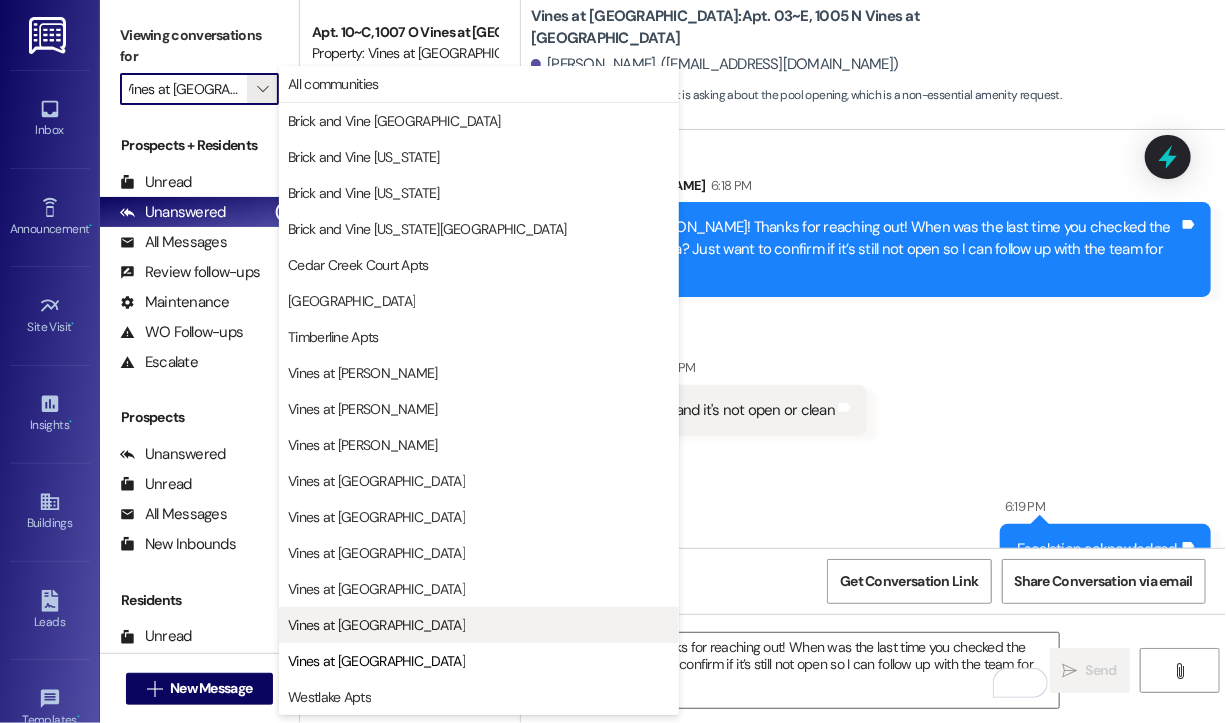 click on "Vines at [GEOGRAPHIC_DATA]" at bounding box center [376, 625] 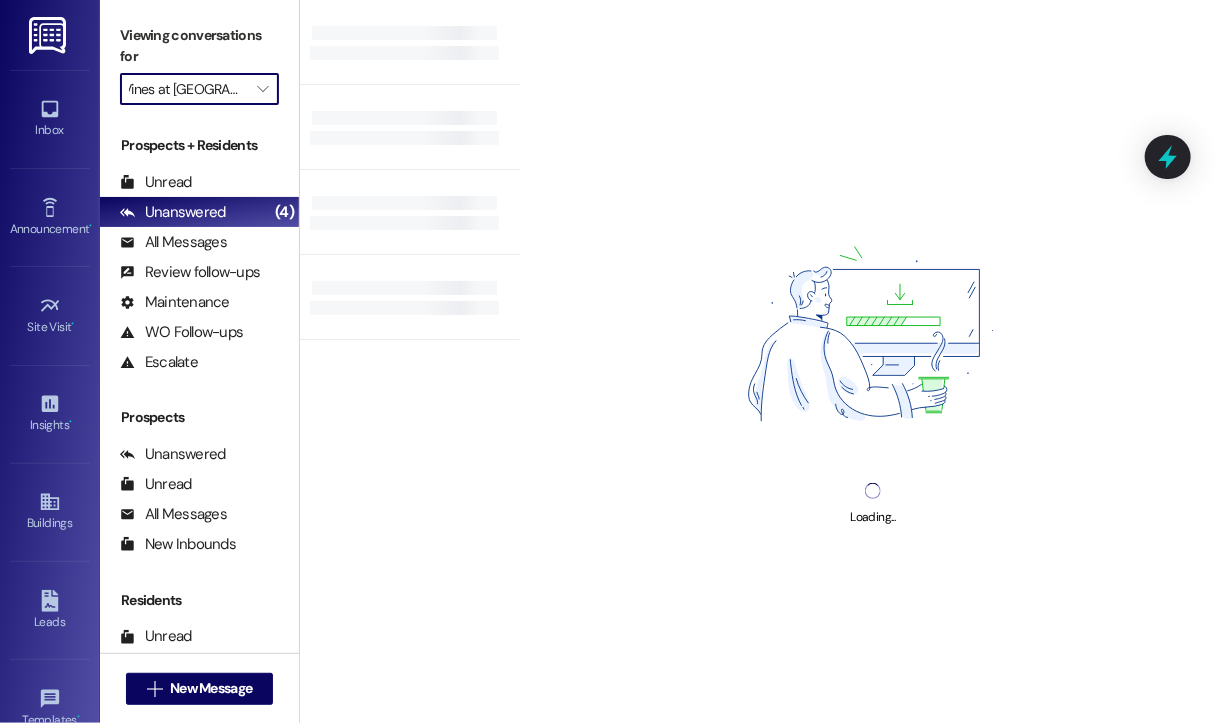 type on "Vines at [GEOGRAPHIC_DATA]" 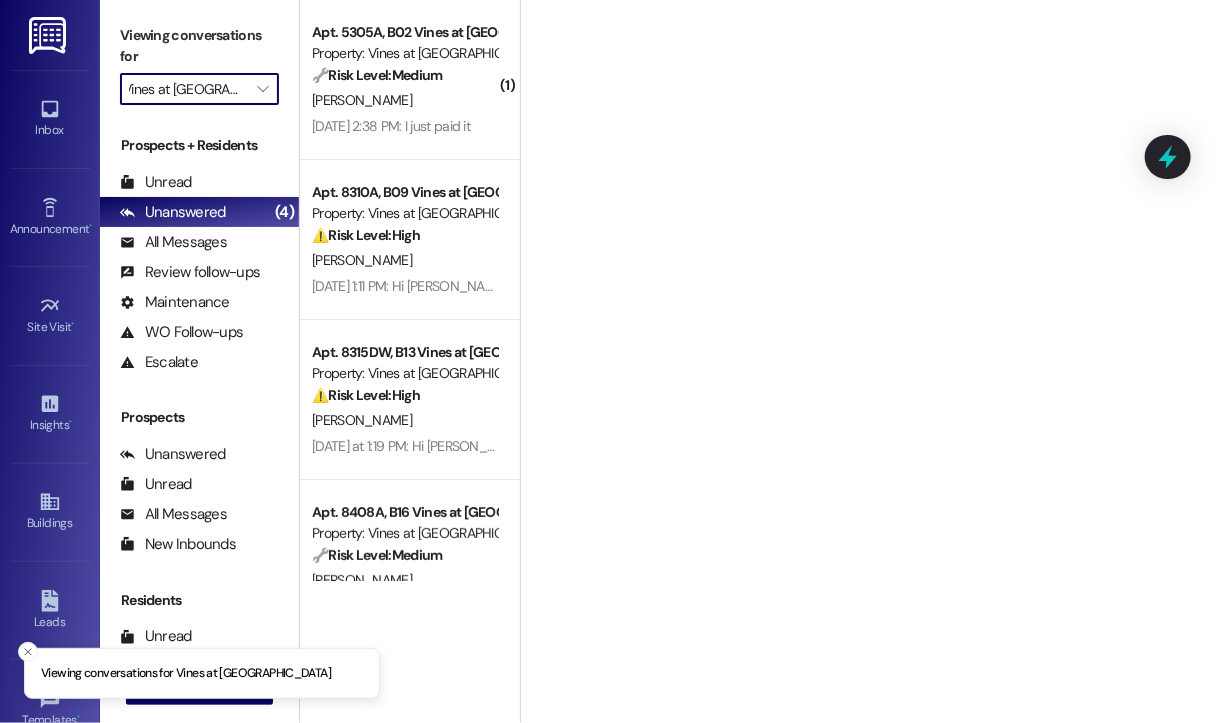 scroll, scrollTop: 0, scrollLeft: 0, axis: both 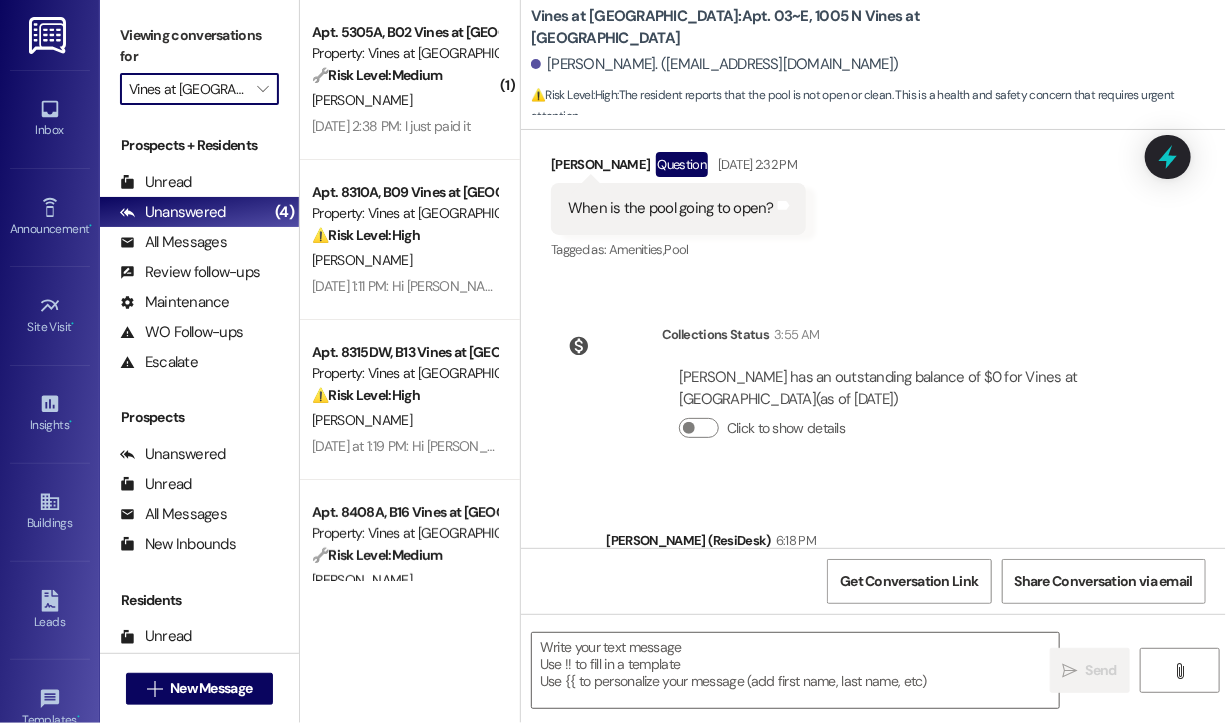 type on "Fetching suggested responses. Please feel free to read through the conversation in the meantime." 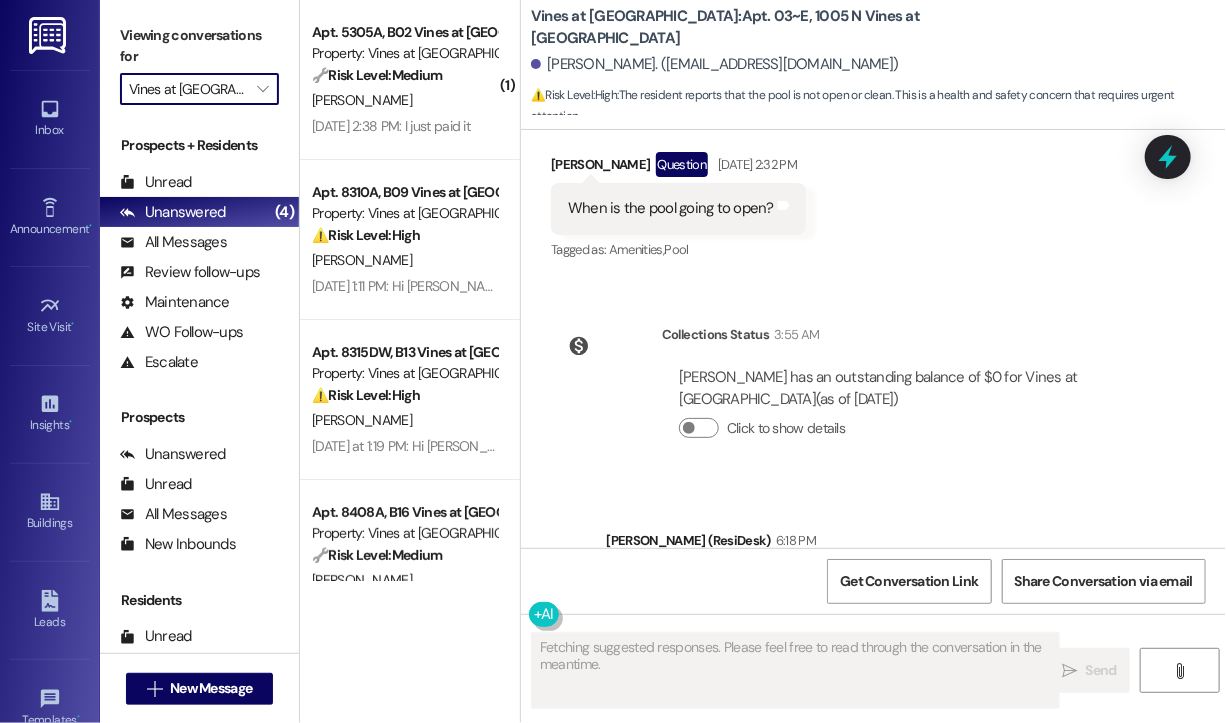 scroll, scrollTop: 2904, scrollLeft: 0, axis: vertical 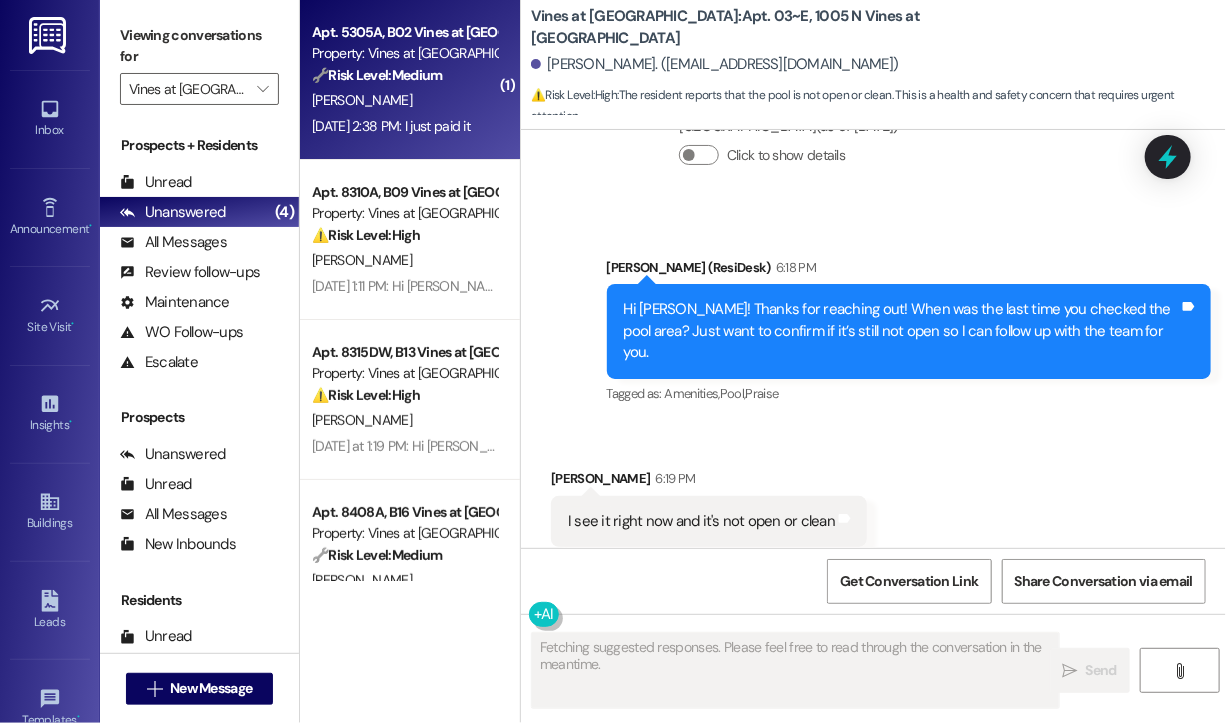 click on "[DATE] 2:38 PM: I just paid it [DATE] 2:38 PM: I just paid it" at bounding box center (391, 126) 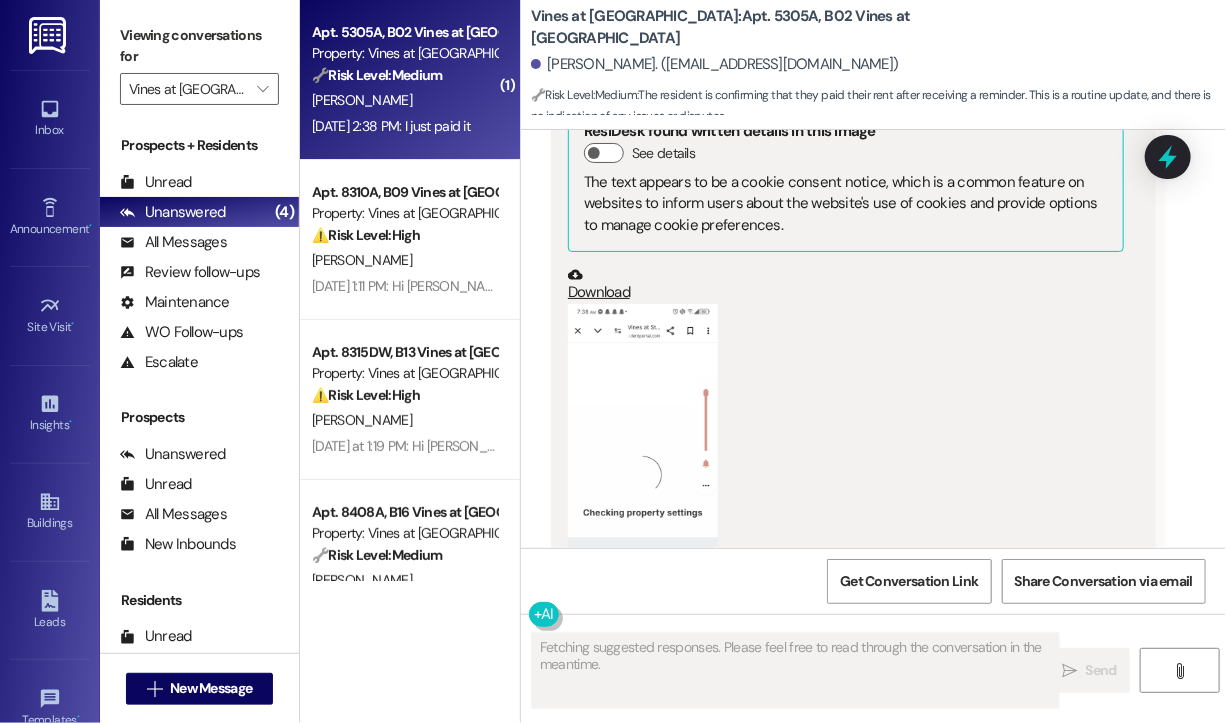 scroll, scrollTop: 4383, scrollLeft: 0, axis: vertical 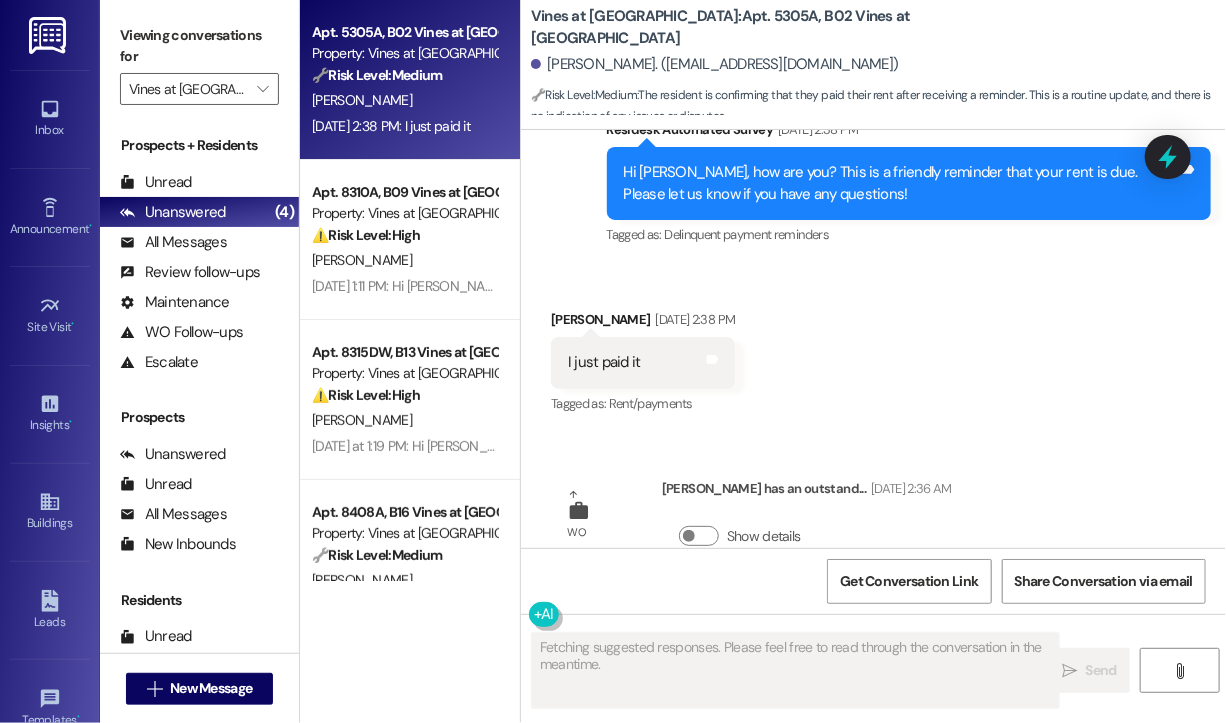 click on "Received via SMS [PERSON_NAME] [DATE] 2:38 PM I just paid it Tags and notes Tagged as:   Rent/payments Click to highlight conversations about Rent/payments" at bounding box center (873, 348) 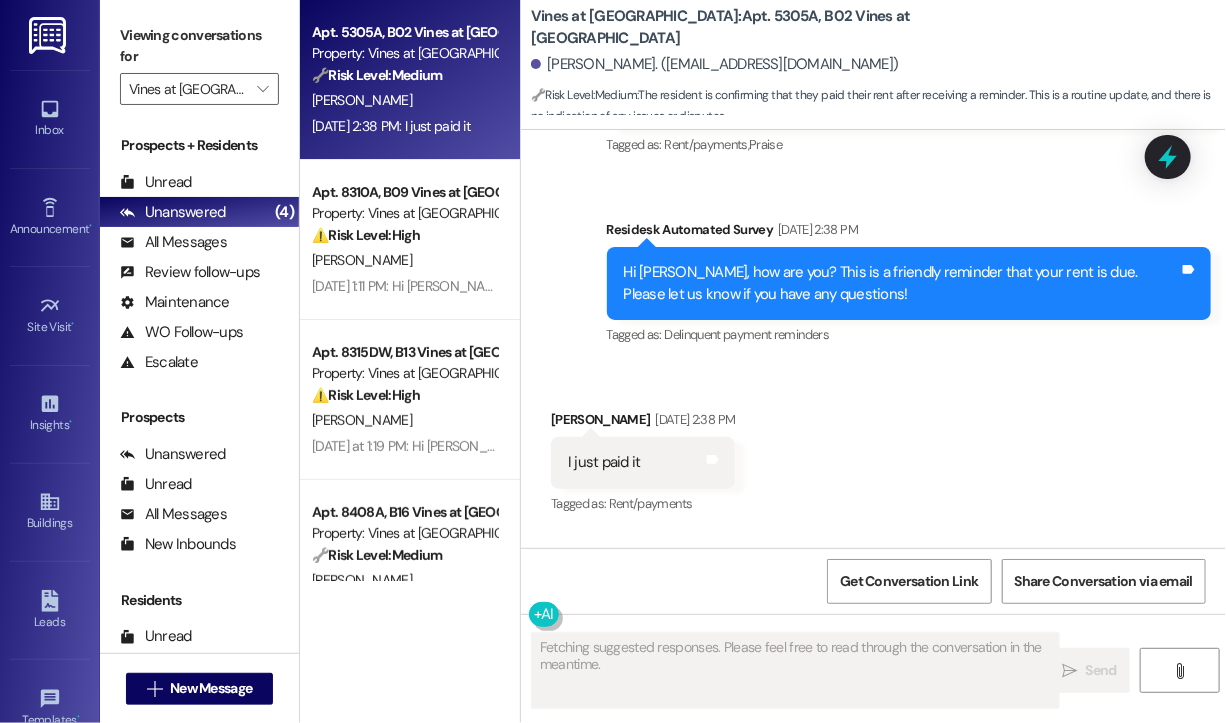scroll, scrollTop: 4383, scrollLeft: 0, axis: vertical 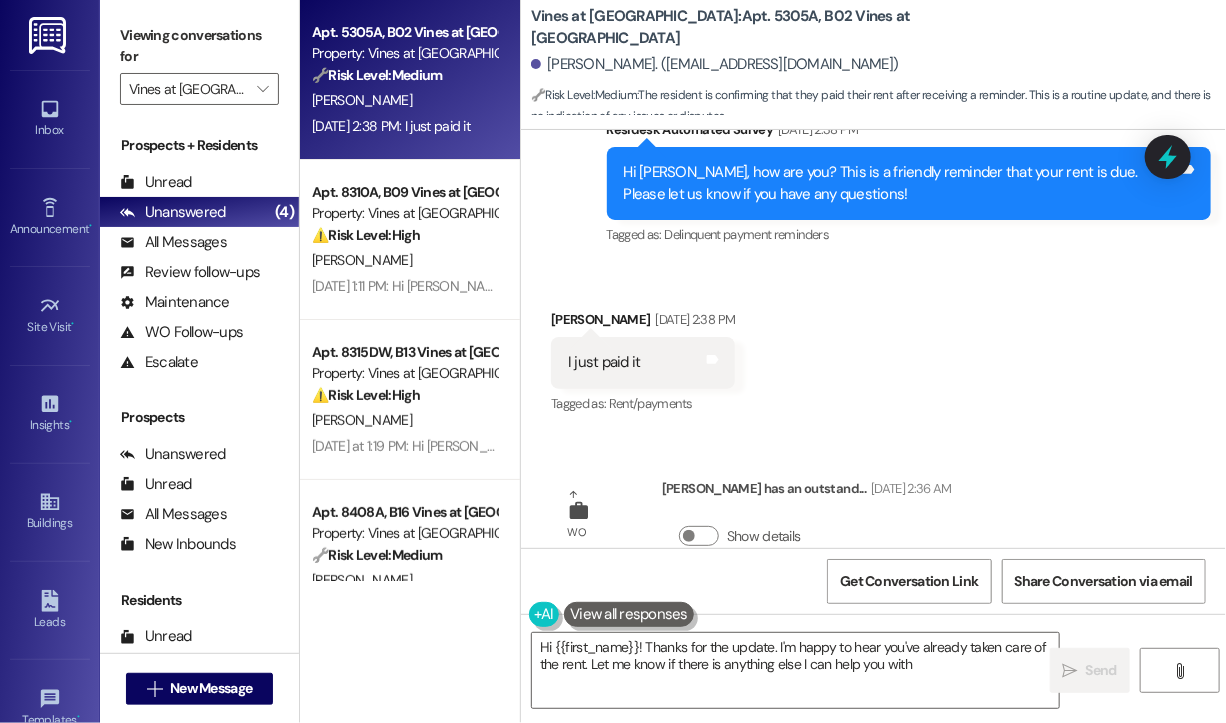 type on "Hi {{first_name}}! Thanks for the update. I'm happy to hear you've already taken care of the rent. Let me know if there is anything else I can help you with!" 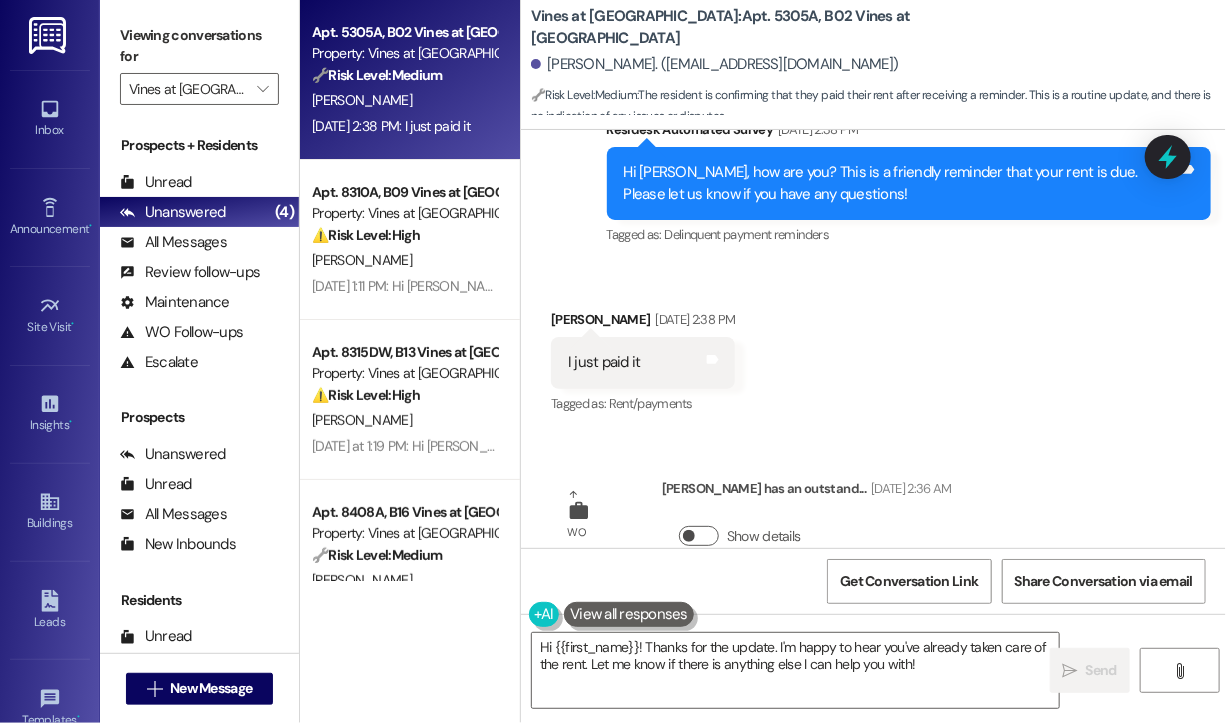 click on "Show details" at bounding box center (699, 536) 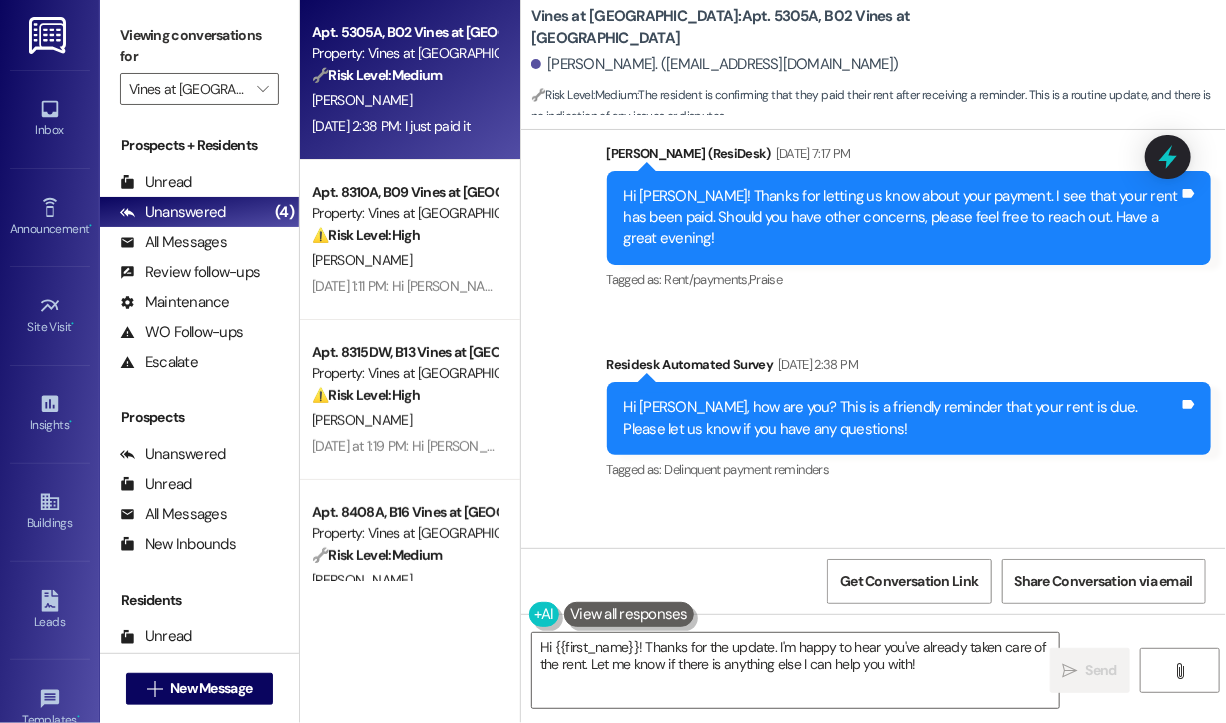scroll, scrollTop: 4447, scrollLeft: 0, axis: vertical 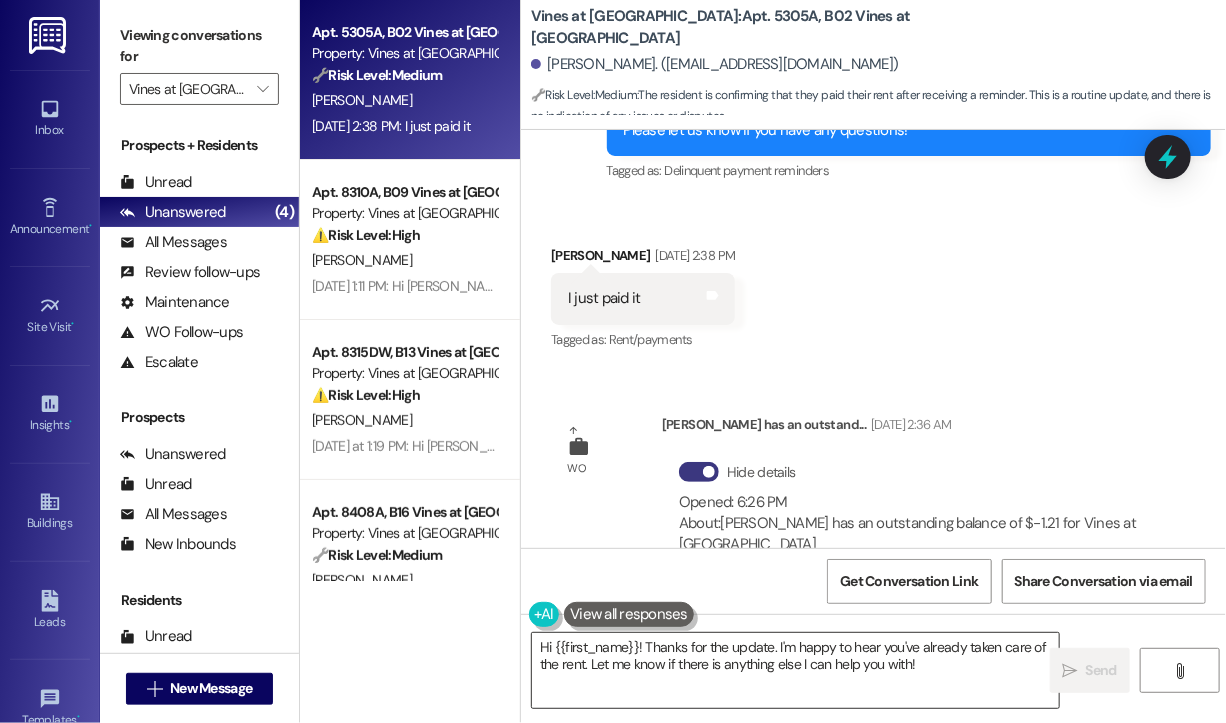 click on "Hi {{first_name}}! Thanks for the update. I'm happy to hear you've already taken care of the rent. Let me know if there is anything else I can help you with!" at bounding box center (795, 670) 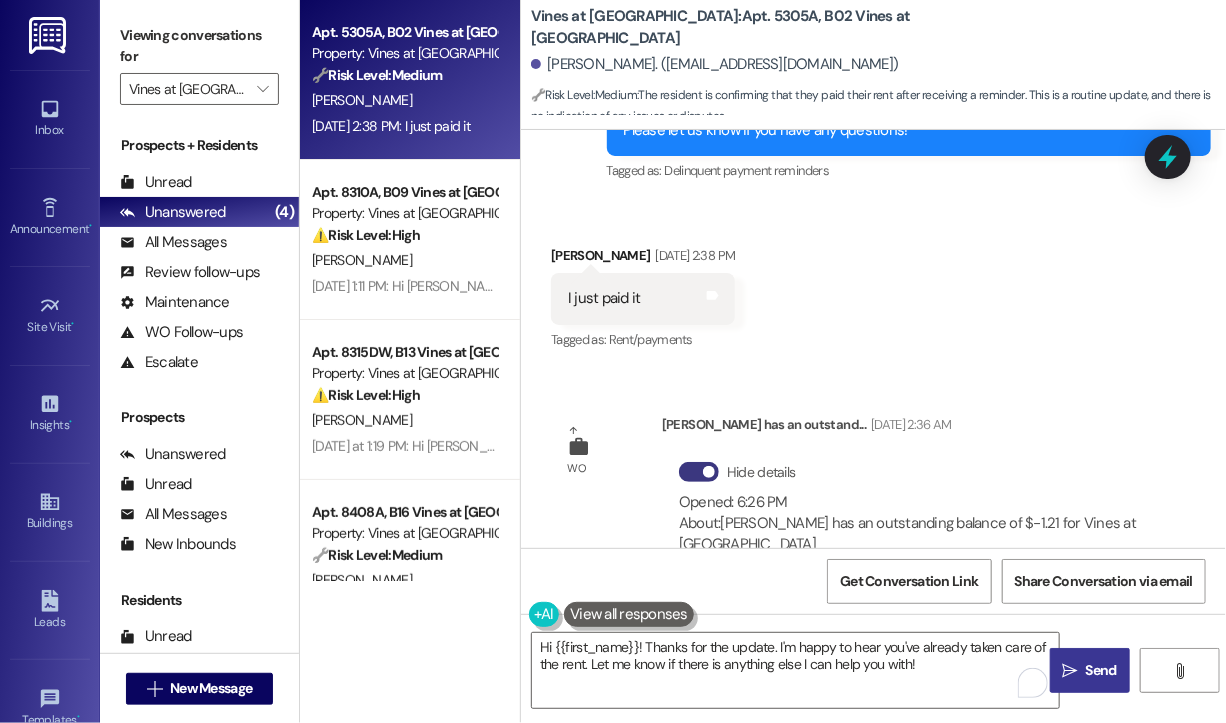 click on "" at bounding box center (1070, 671) 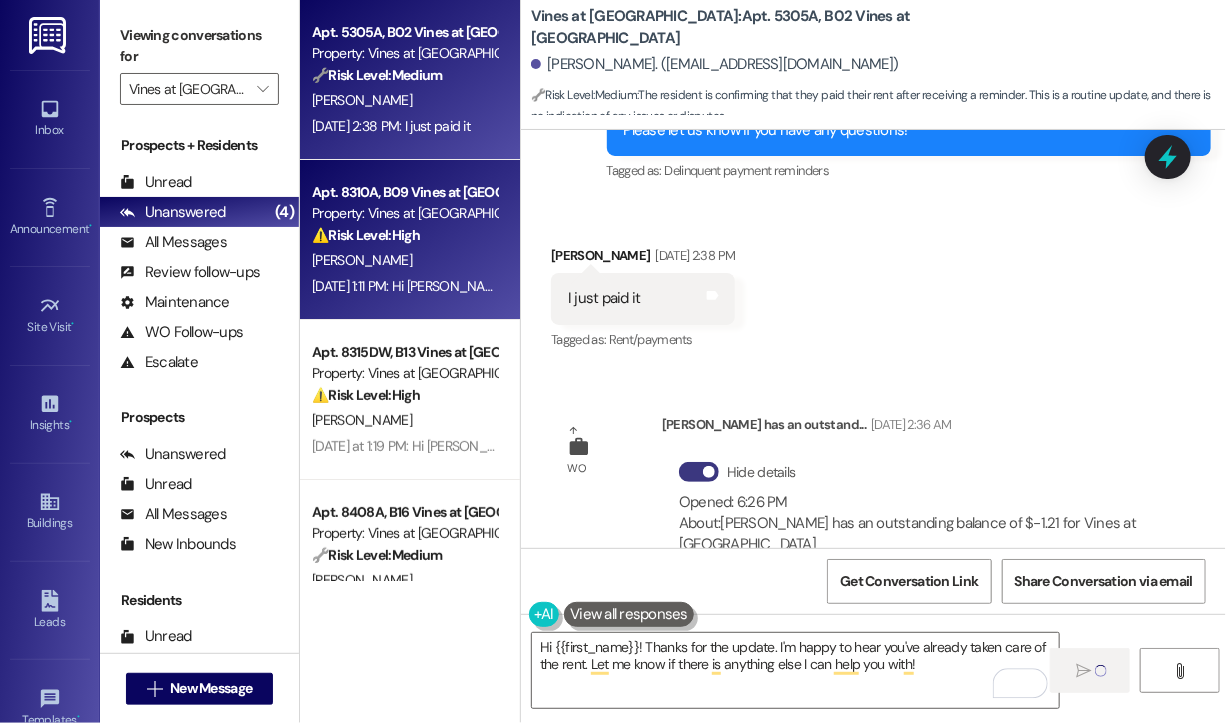 type 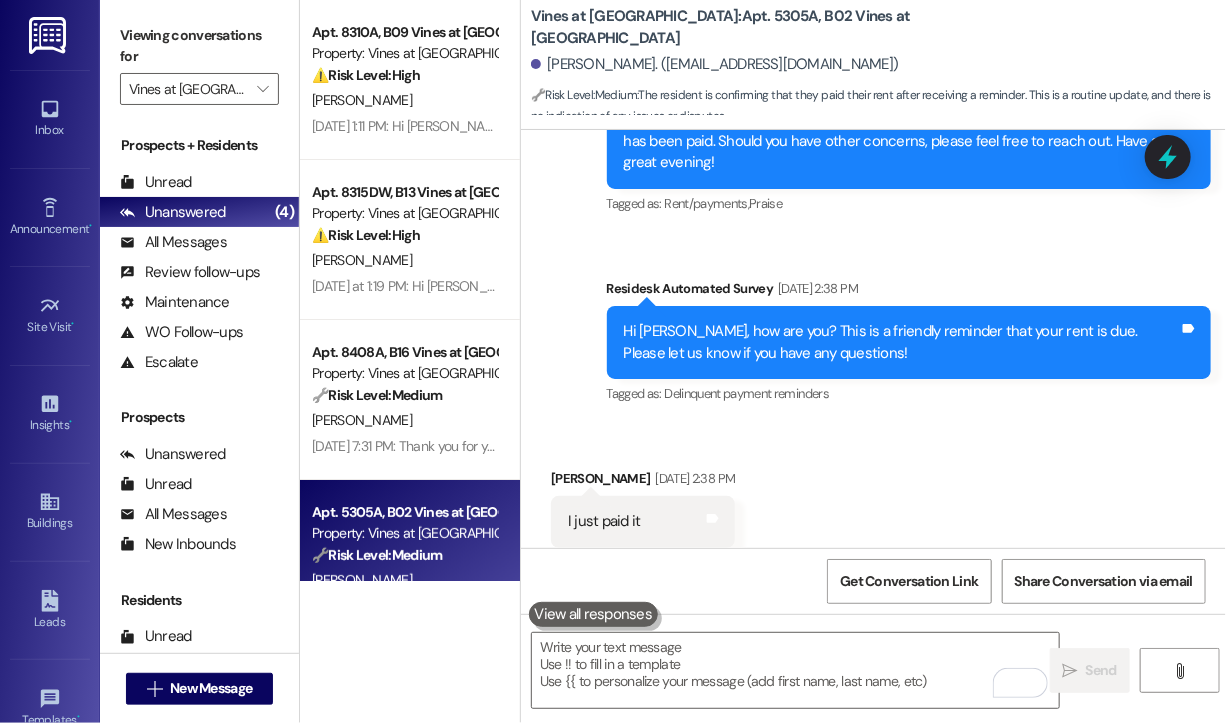 scroll, scrollTop: 4608, scrollLeft: 0, axis: vertical 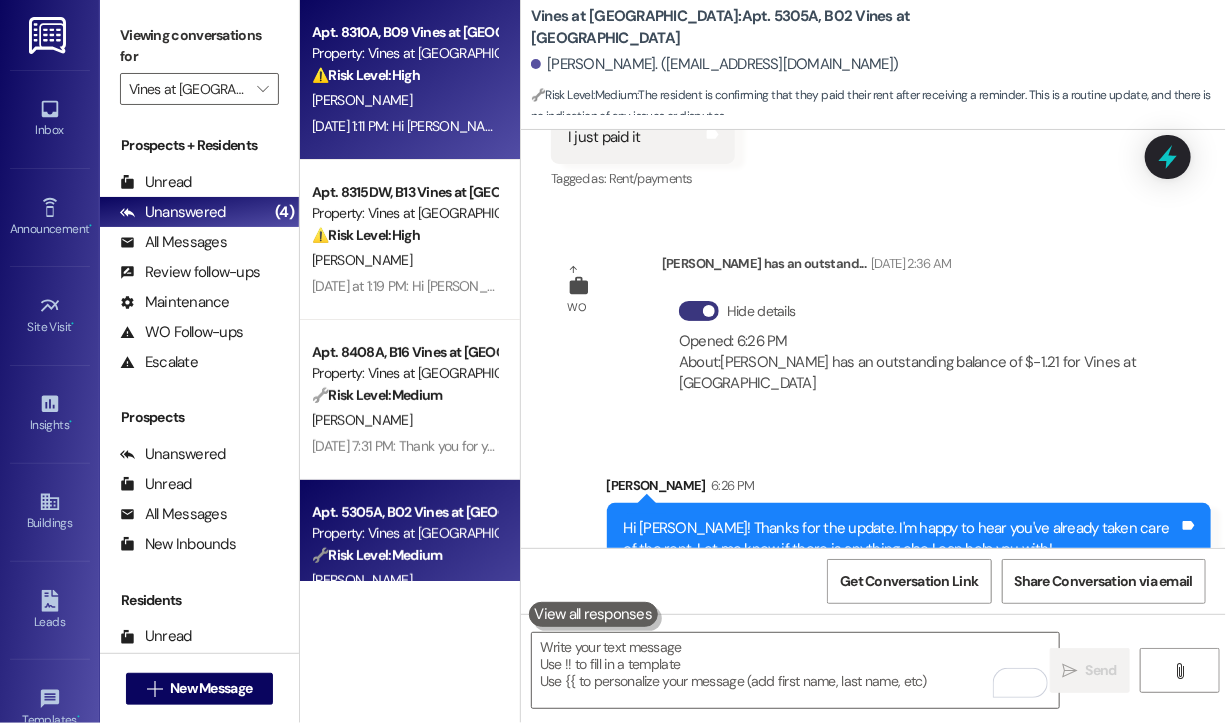 click on "[DATE] 1:11 PM: Hi [PERSON_NAME], how are you? We're checking in to ask if you have any questions about rent payment. We're here to answer questions. Your current balance is $1149.49 - please pay your rent to avoid a late fee. If you've already paid, thank you for your patience! [DATE] 1:11 PM: Hi [PERSON_NAME], how are you? We're checking in to ask if you have any questions about rent payment. We're here to answer questions. Your current balance is $1149.49 - please pay your rent to avoid a late fee. If you've already paid, thank you for your patience!" at bounding box center [404, 126] 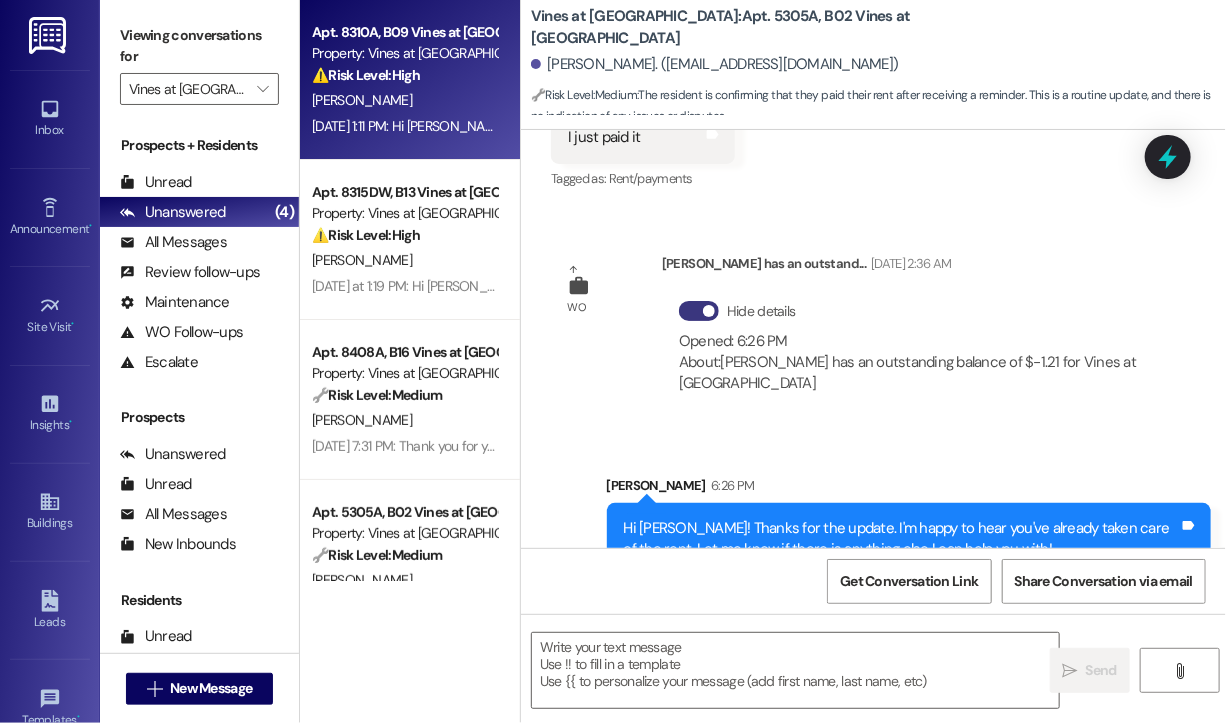 type on "Fetching suggested responses. Please feel free to read through the conversation in the meantime." 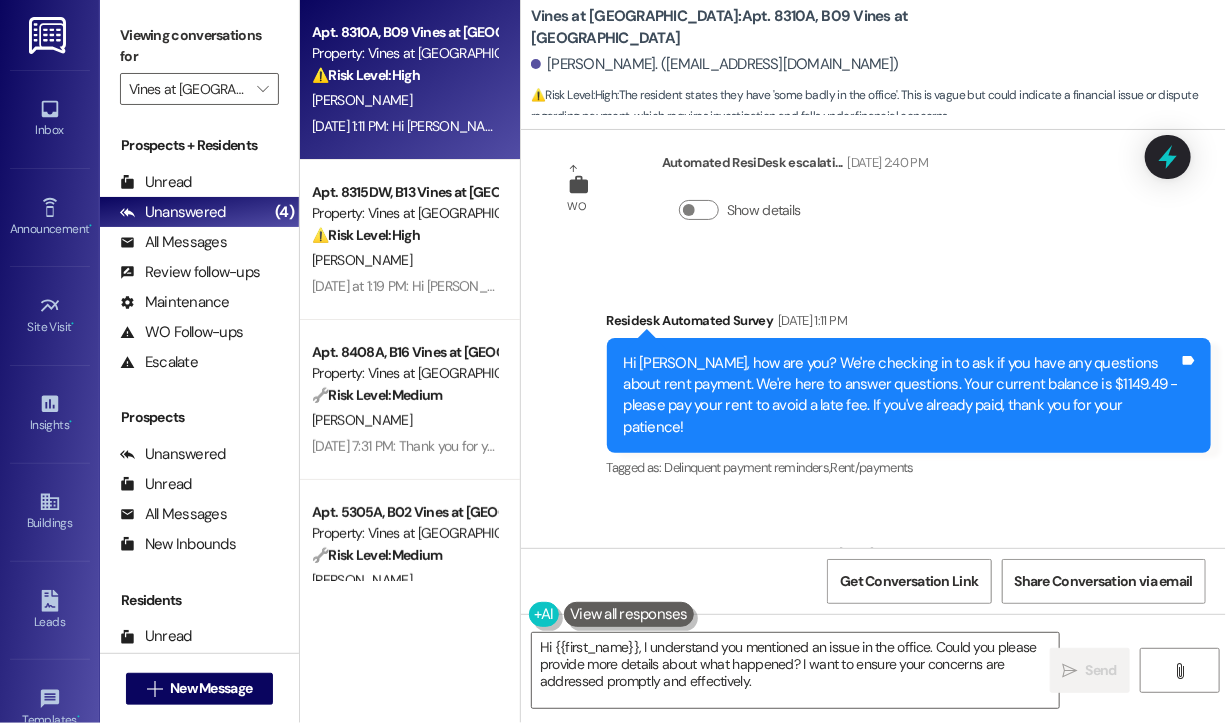 scroll, scrollTop: 2341, scrollLeft: 0, axis: vertical 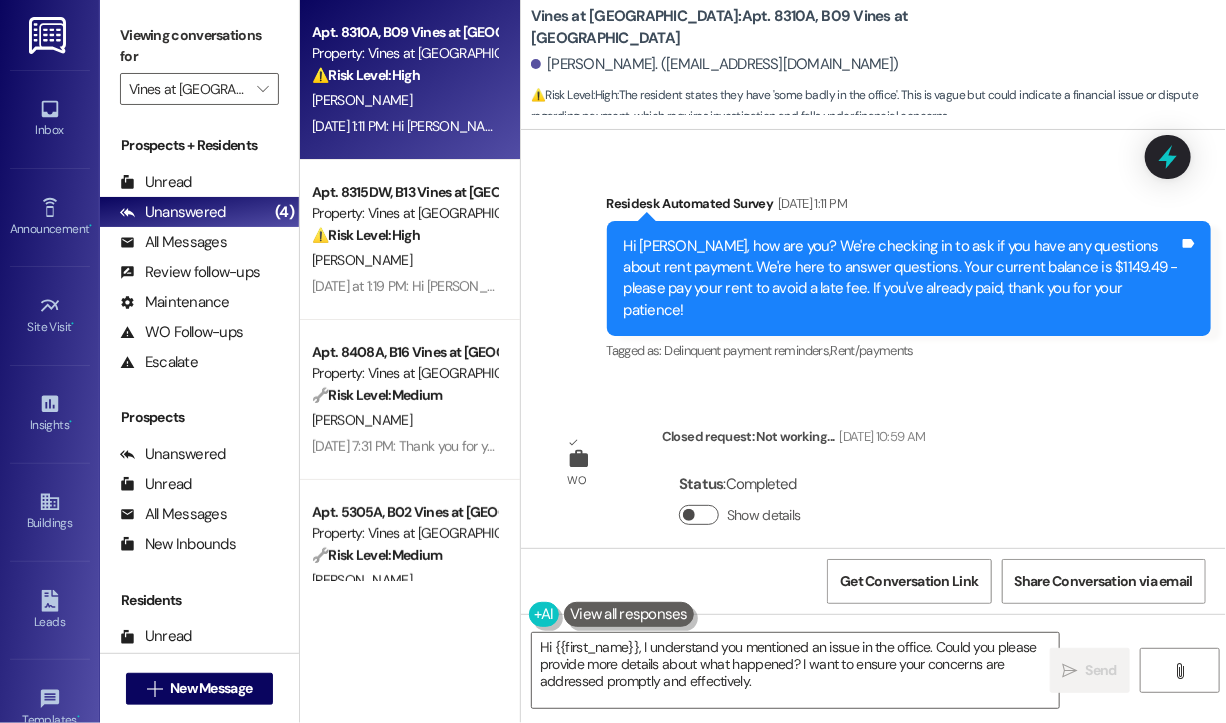 click on "Show details" at bounding box center [699, 515] 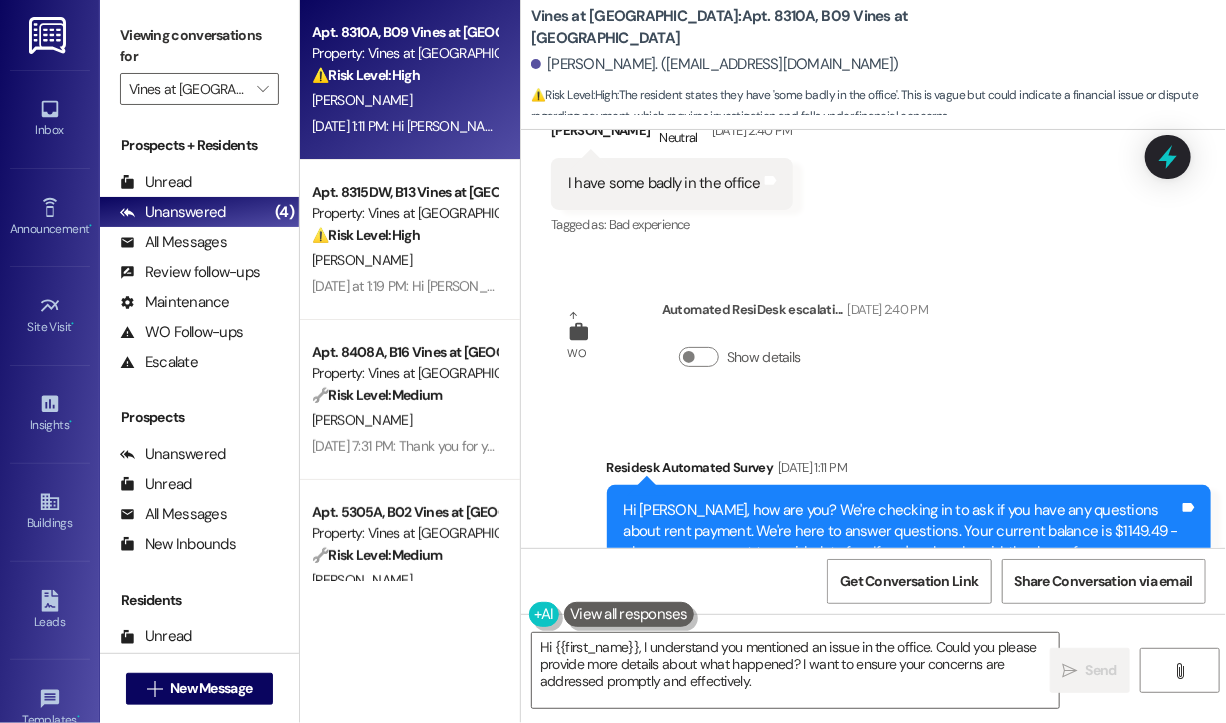 scroll, scrollTop: 1906, scrollLeft: 0, axis: vertical 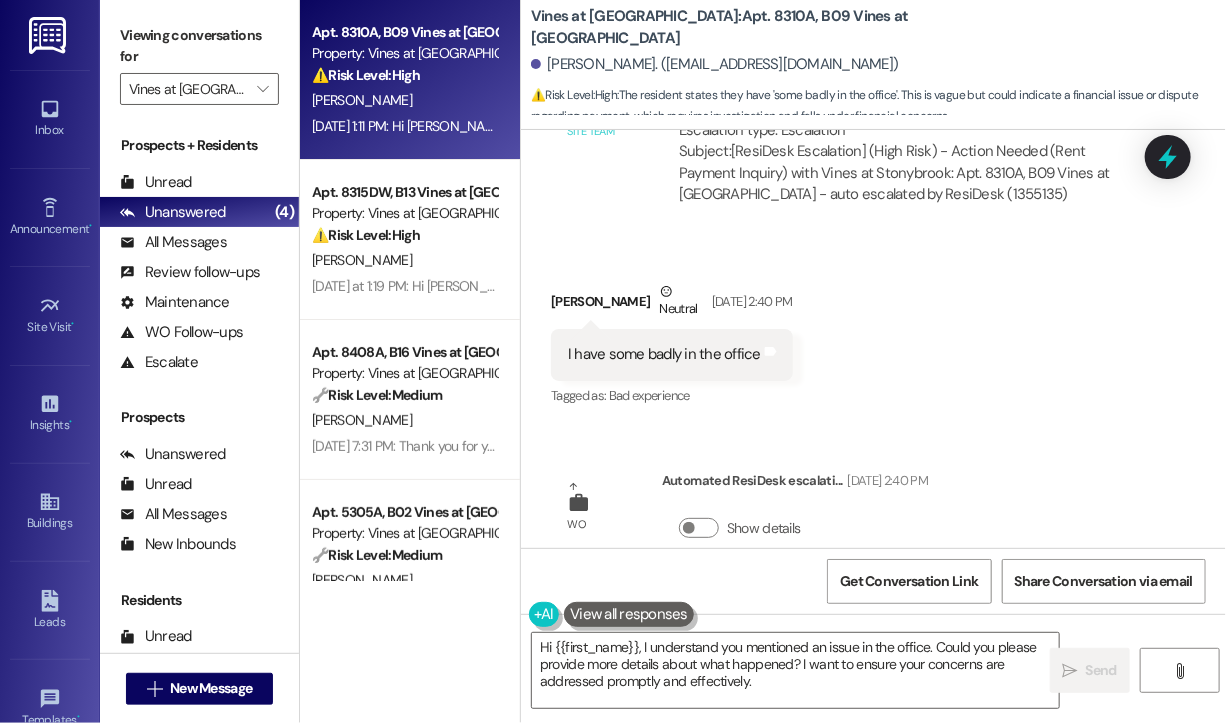 click on "I have some badly in the office" at bounding box center [664, 354] 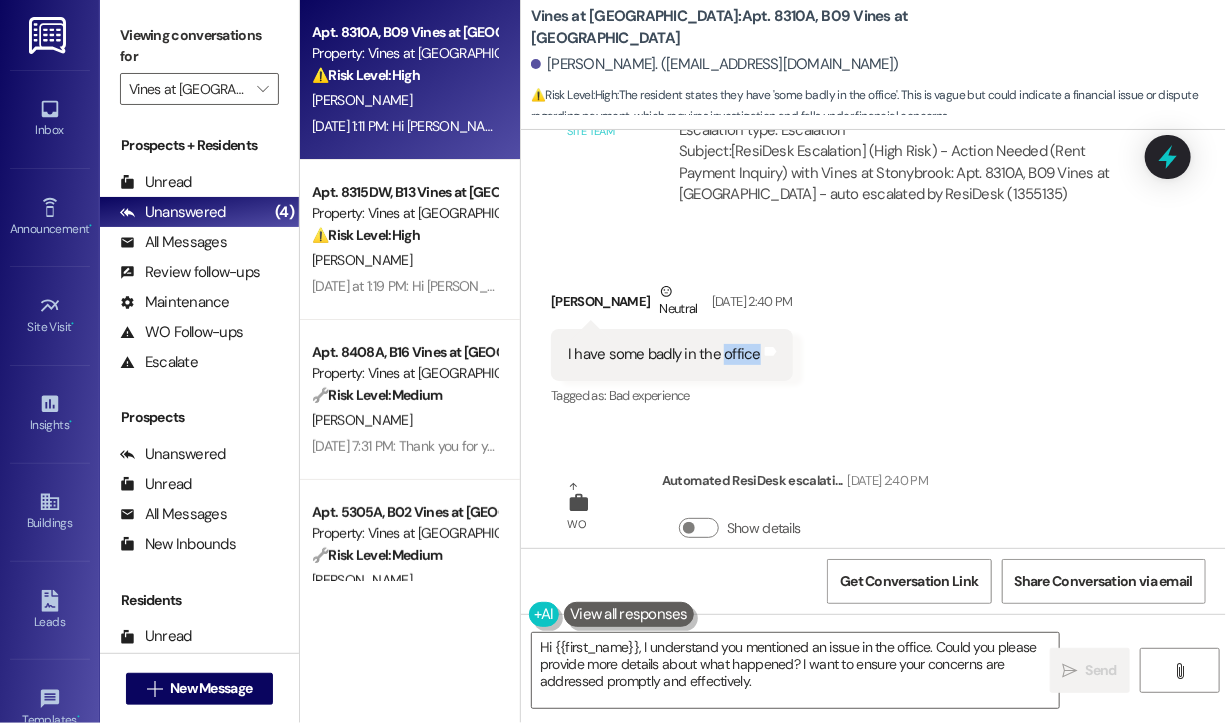 click on "I have some badly in the office" at bounding box center (664, 354) 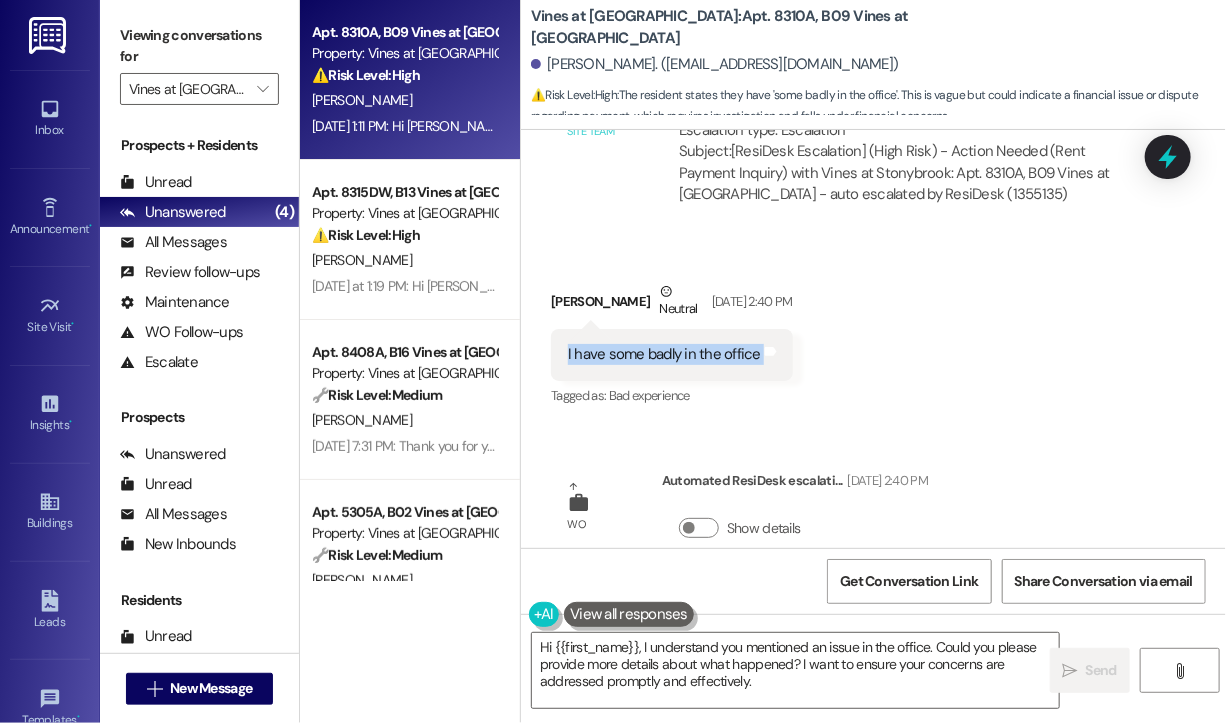 click on "I have some badly in the office" at bounding box center (664, 354) 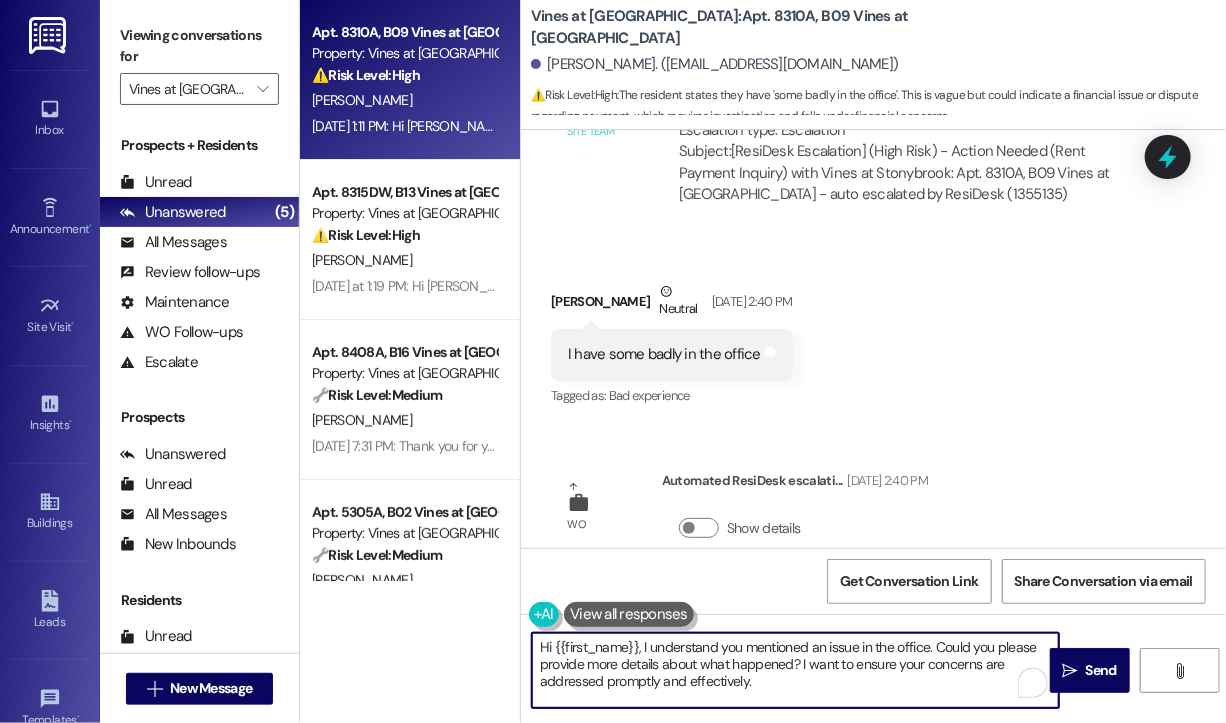 drag, startPoint x: 805, startPoint y: 694, endPoint x: 642, endPoint y: 662, distance: 166.1114 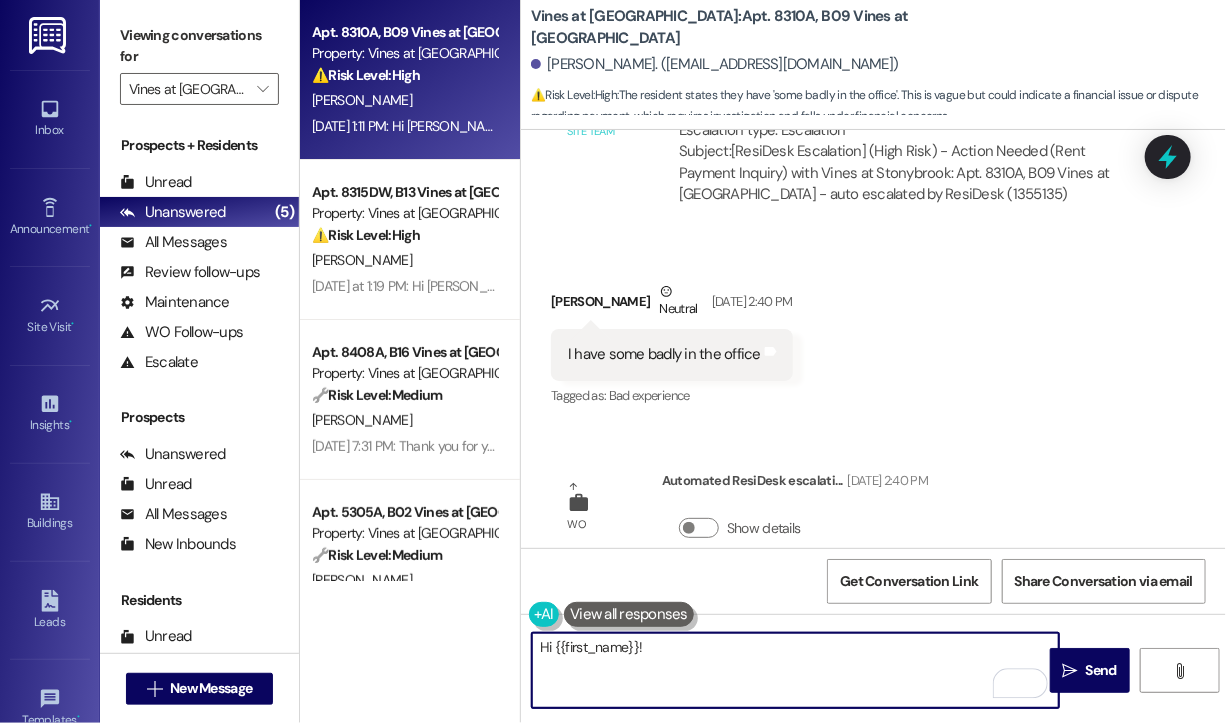 paste on "Just wanted to follow up and ask if you could clarify your message from [DATE] that said, “I have some badly in the office.” I want to make sure I understand correctly so I can assist you properly." 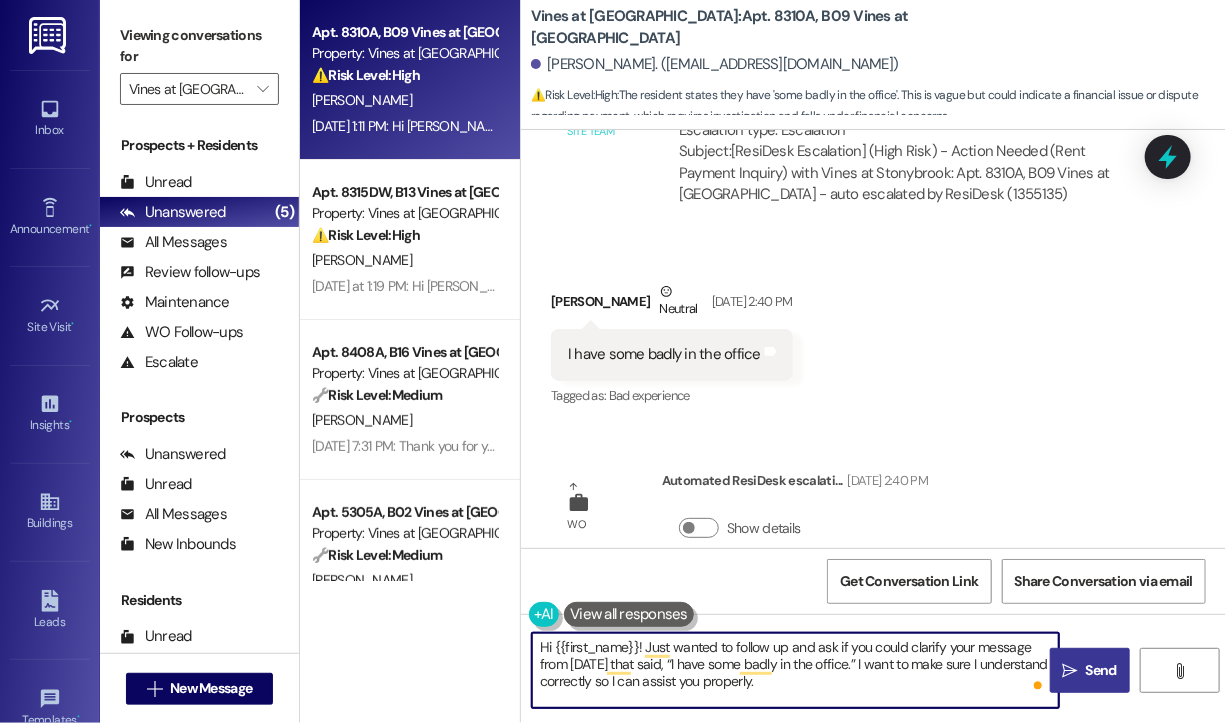 type on "Hi {{first_name}}! Just wanted to follow up and ask if you could clarify your message from [DATE] that said, “I have some badly in the office.” I want to make sure I understand correctly so I can assist you properly." 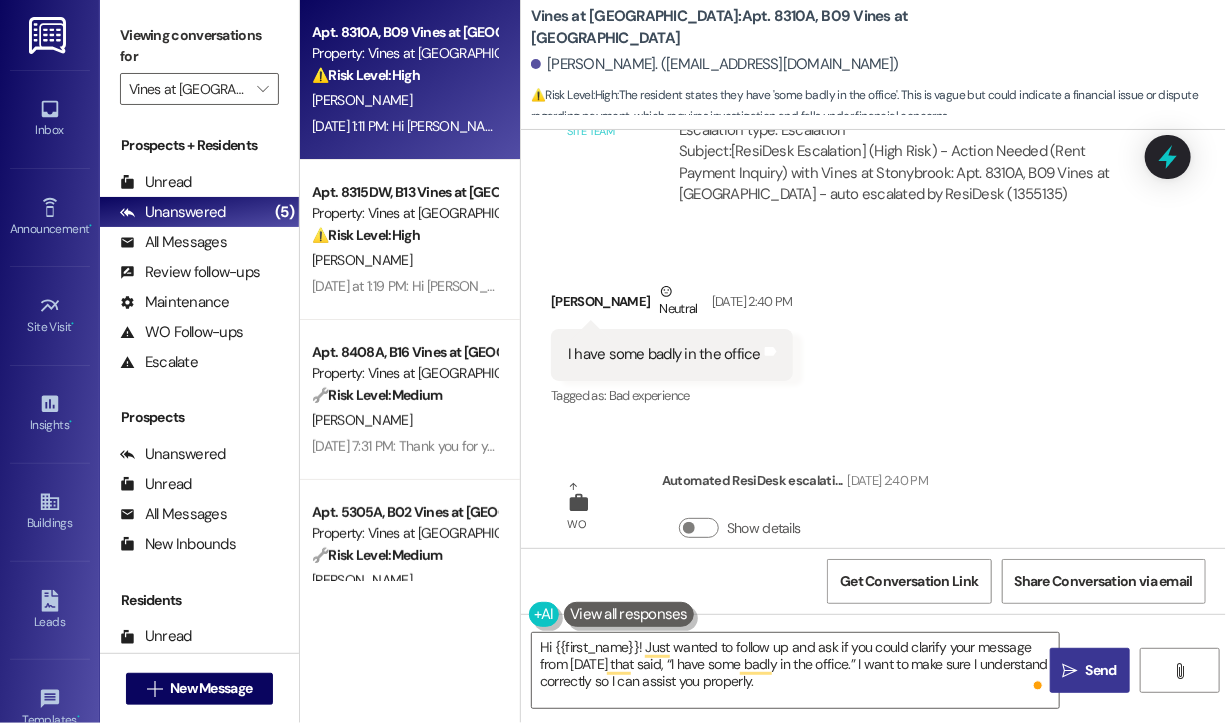 click on "" at bounding box center [1070, 671] 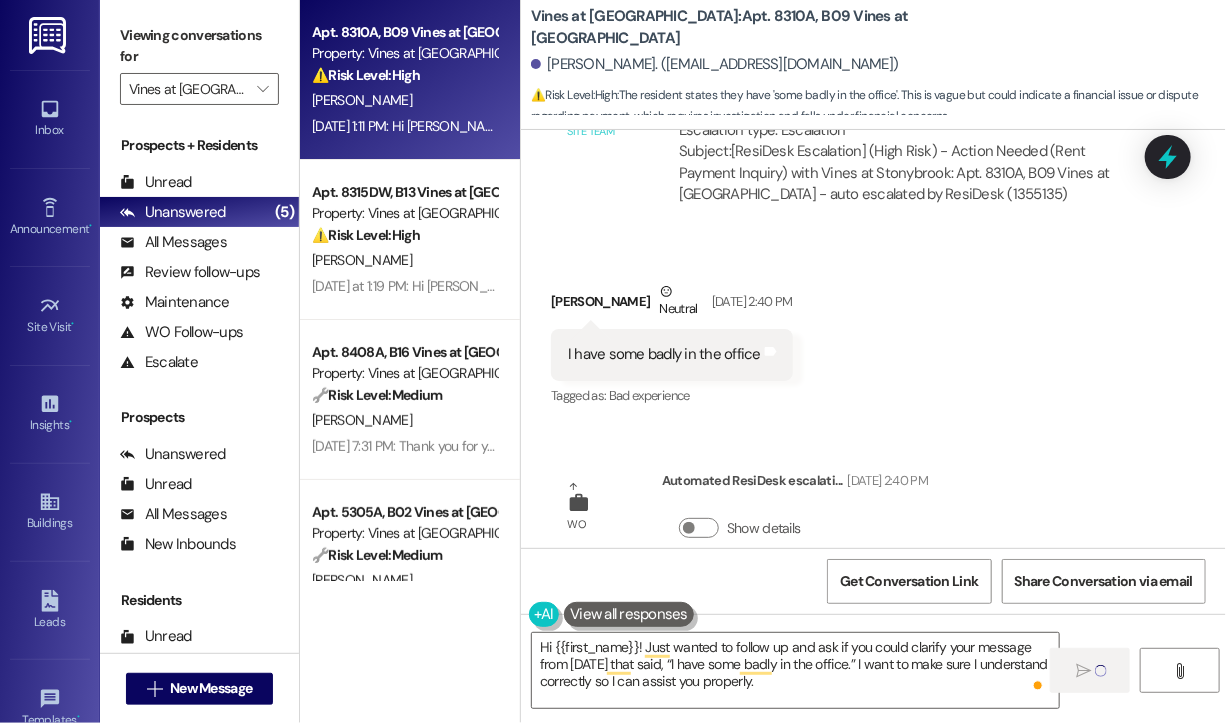 type 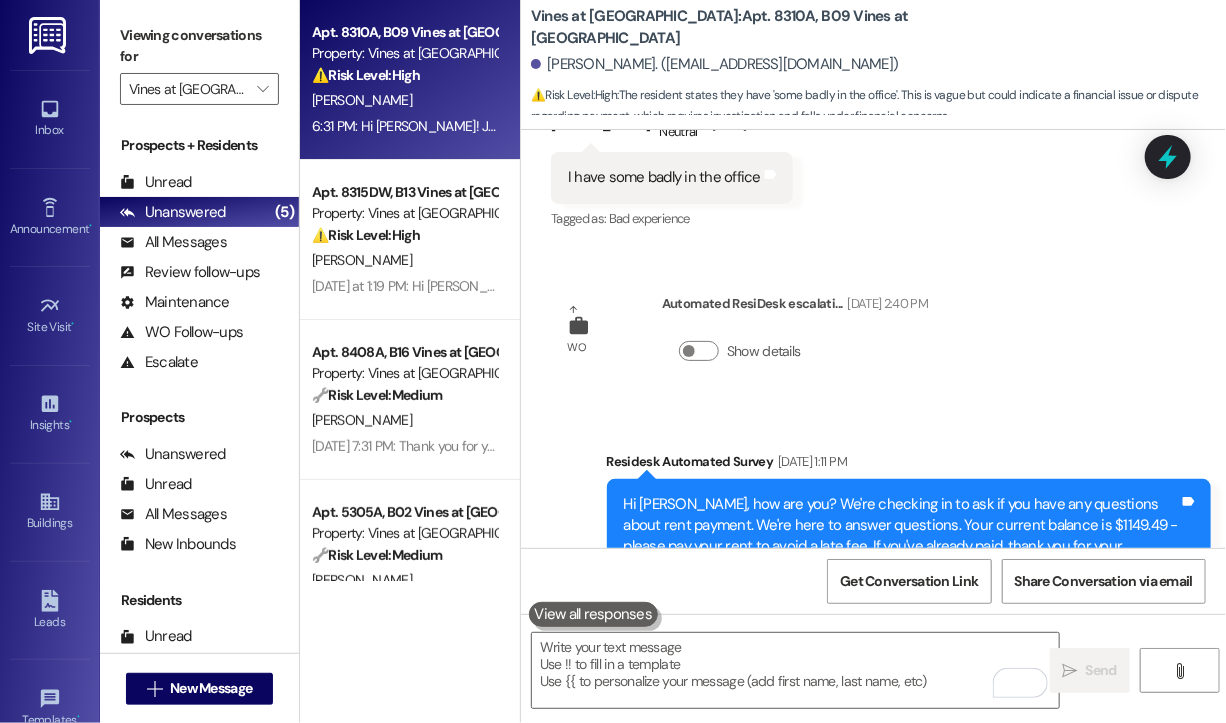 scroll, scrollTop: 2483, scrollLeft: 0, axis: vertical 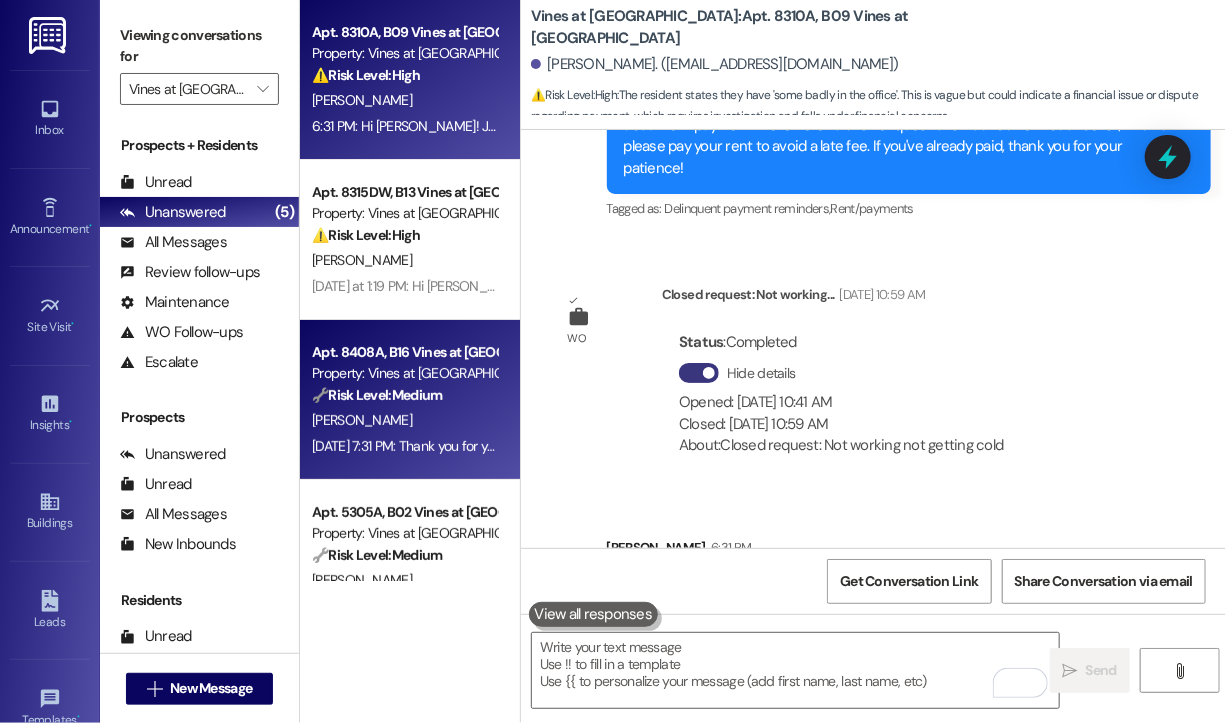 click on "🔧  Risk Level:  Medium" at bounding box center [377, 395] 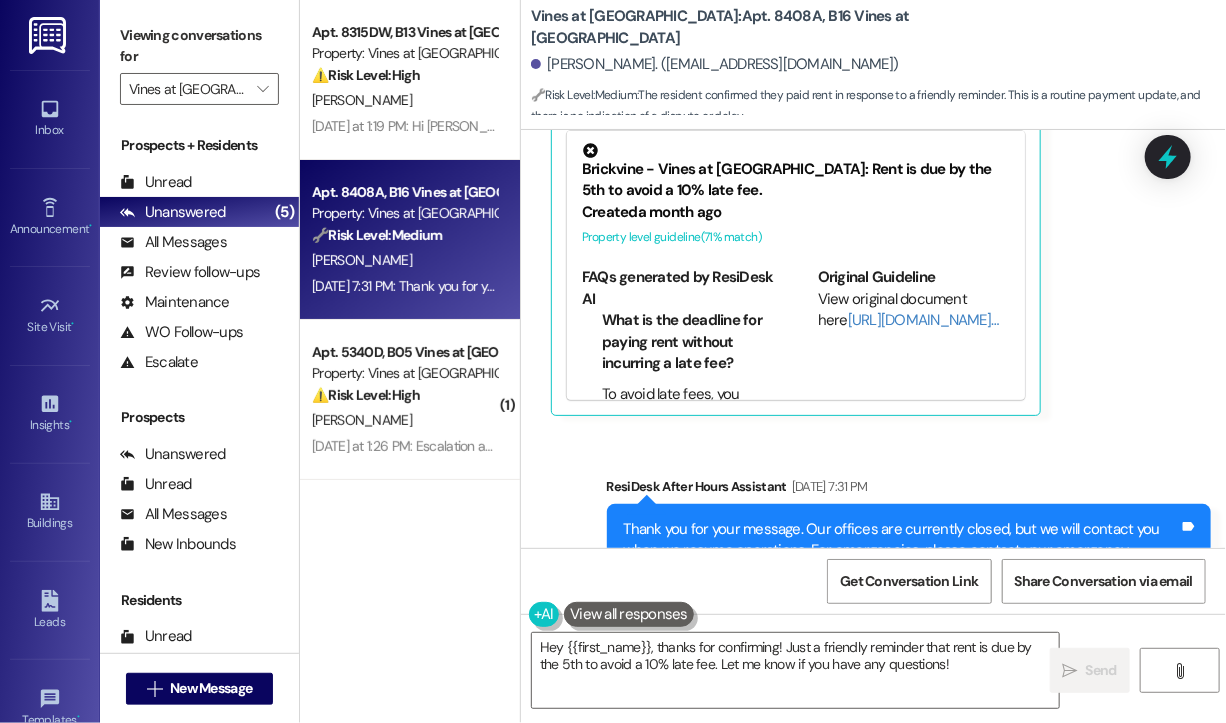 scroll, scrollTop: 1030, scrollLeft: 0, axis: vertical 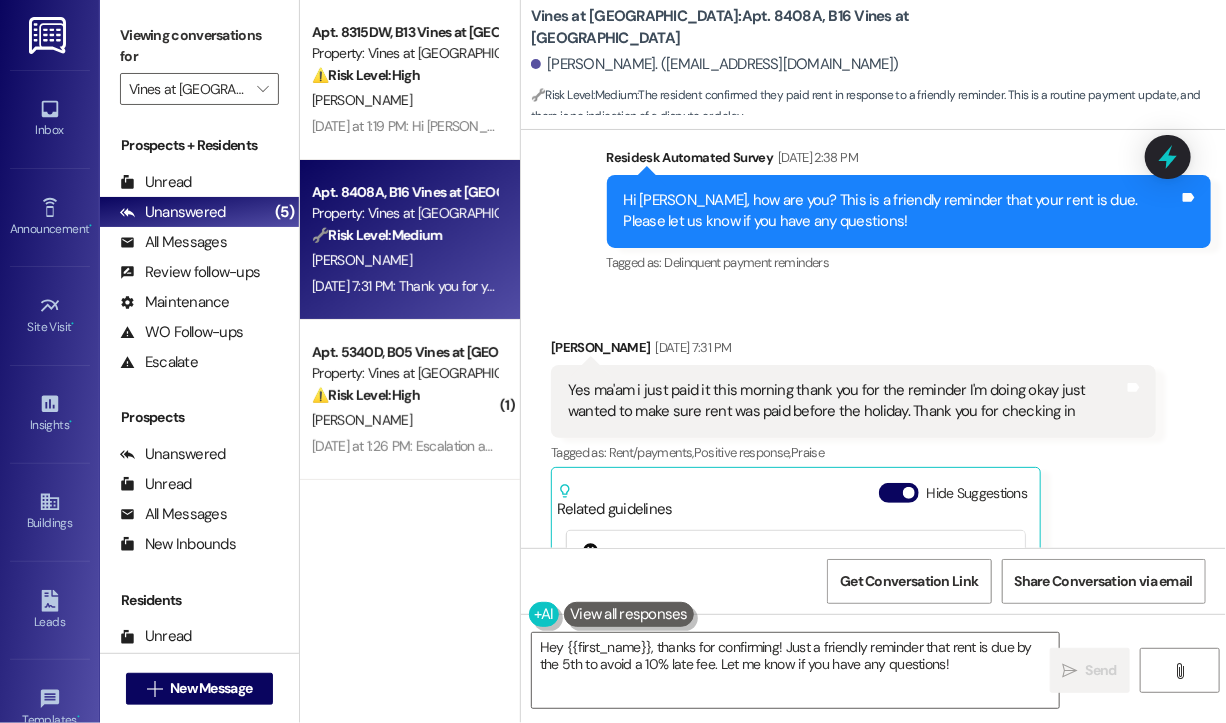 click on "Received via SMS [PERSON_NAME] [DATE] 7:31 PM Yes ma'am i just paid it this morning thank you for the reminder I'm doing okay just wanted to make sure rent was paid before the holiday. Thank you for checking in Tags and notes Tagged as:   Rent/payments ,  Click to highlight conversations about Rent/payments Positive response ,  Click to highlight conversations about Positive response Praise Click to highlight conversations about Praise  Related guidelines Hide Suggestions Brickvine - Vines at Stonybrook: Rent is due by the 5th to avoid a 10% late fee.
Created  a month ago Property level guideline  ( 71 % match) FAQs generated by ResiDesk AI What is the deadline for paying rent without incurring a late fee? To avoid late fees, you should pay your rent by the 5th of each month. How much is the late fee if I don't pay on time? The late fee is 10% of your rent amount if payment is not received by the 5th. When exactly does the late fee get applied? Is there a grace period for rent payment? Created" at bounding box center [873, 561] 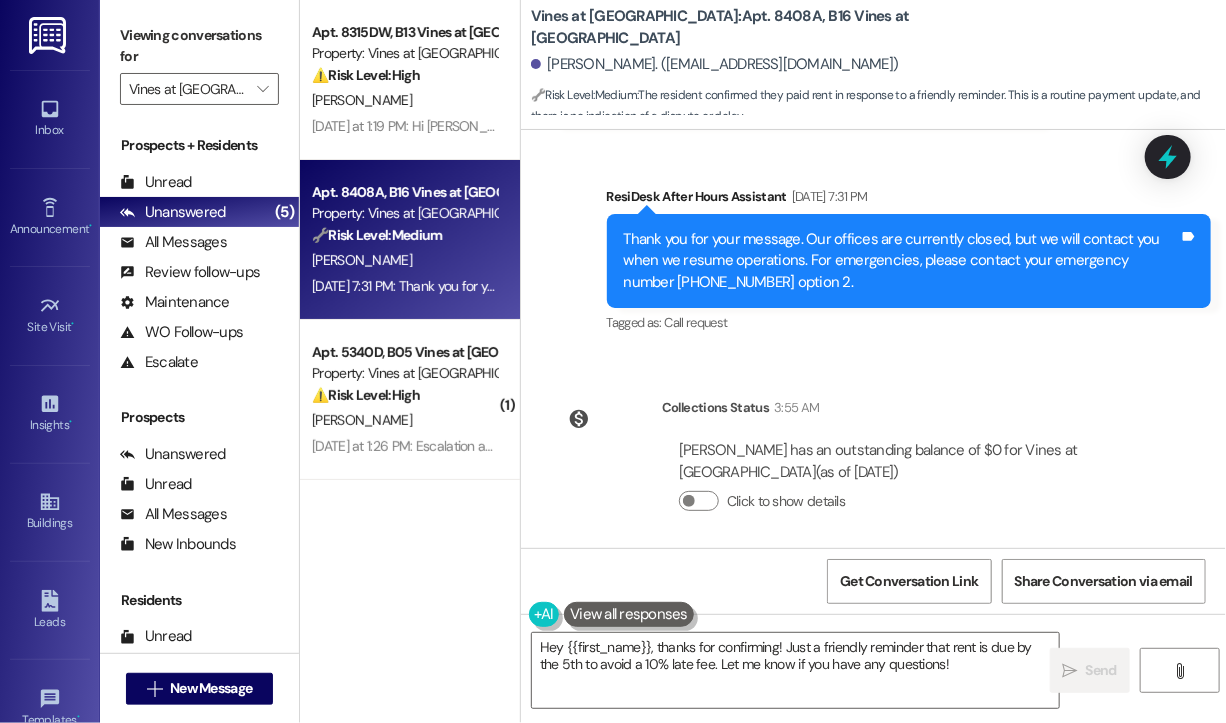 scroll, scrollTop: 1729, scrollLeft: 0, axis: vertical 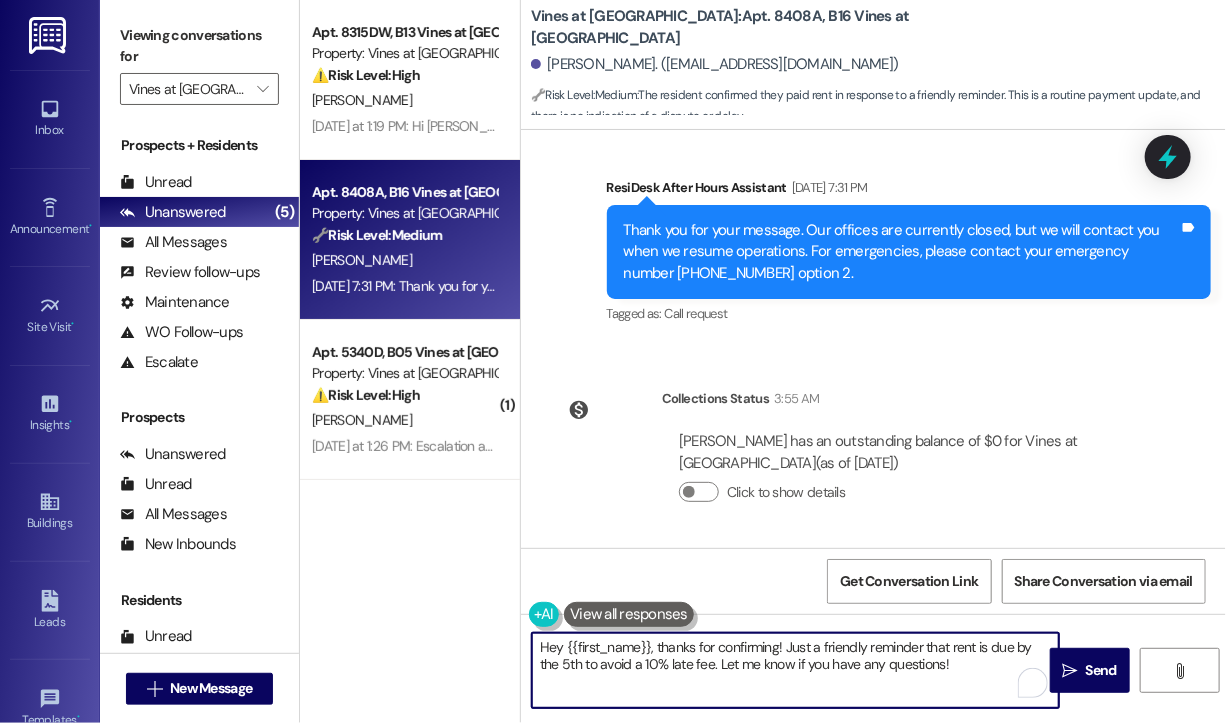 click on "Hey {{first_name}}, thanks for confirming! Just a friendly reminder that rent is due by the 5th to avoid a 10% late fee. Let me know if you have any questions!" at bounding box center [795, 670] 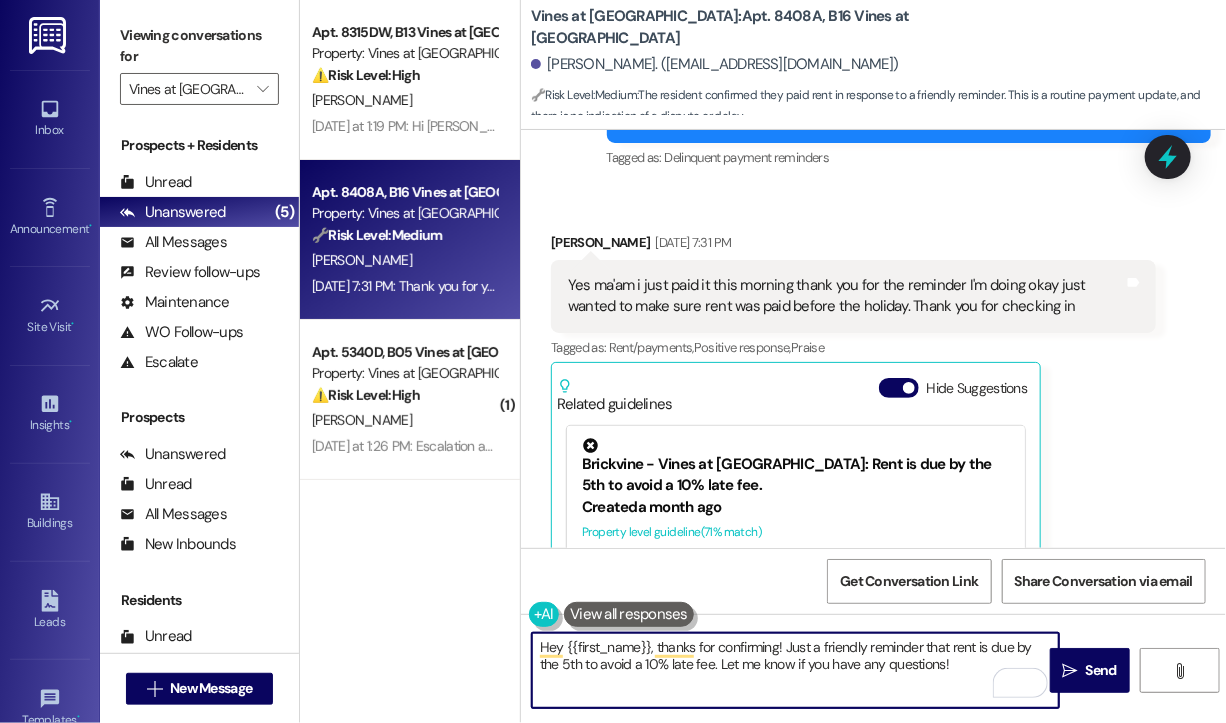 scroll, scrollTop: 1129, scrollLeft: 0, axis: vertical 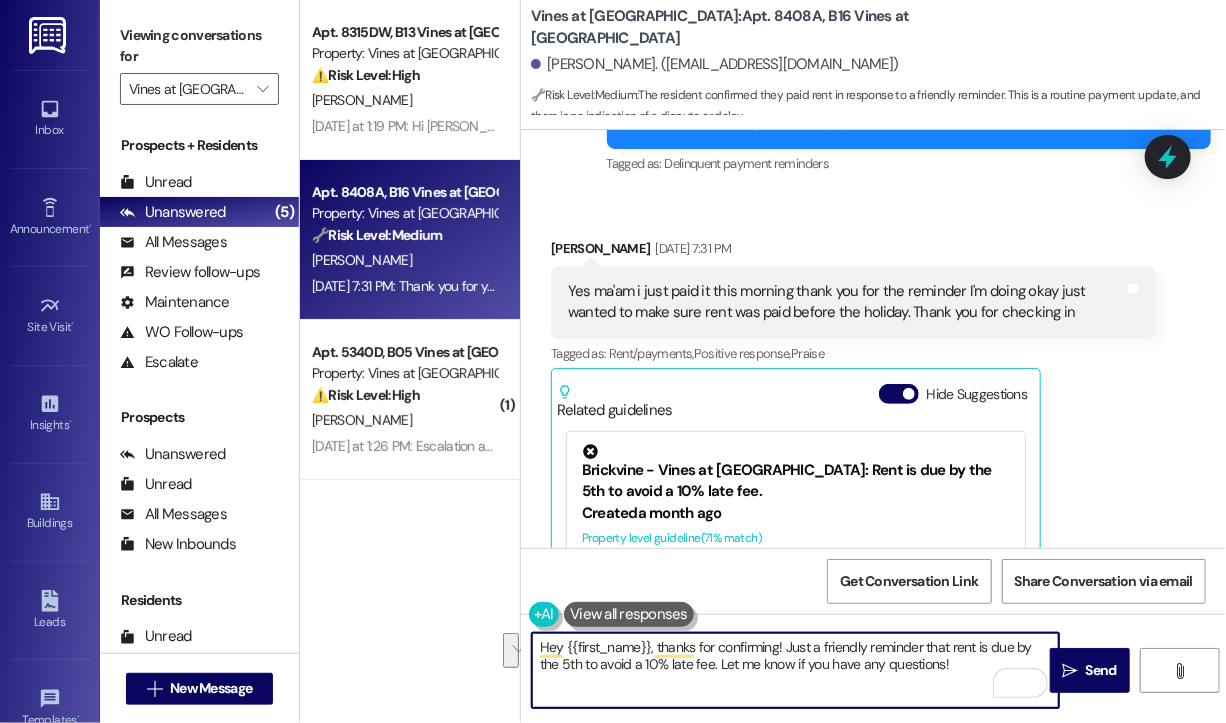 drag, startPoint x: 967, startPoint y: 667, endPoint x: 805, endPoint y: 693, distance: 164.07315 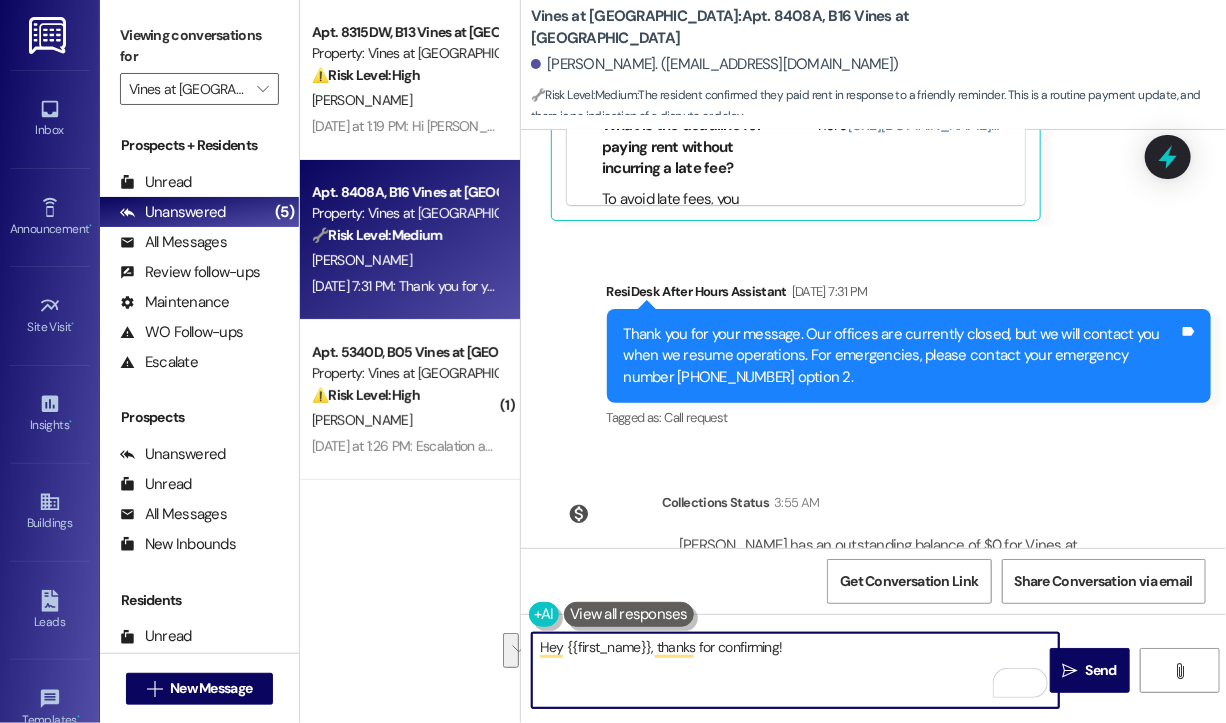 scroll, scrollTop: 1729, scrollLeft: 0, axis: vertical 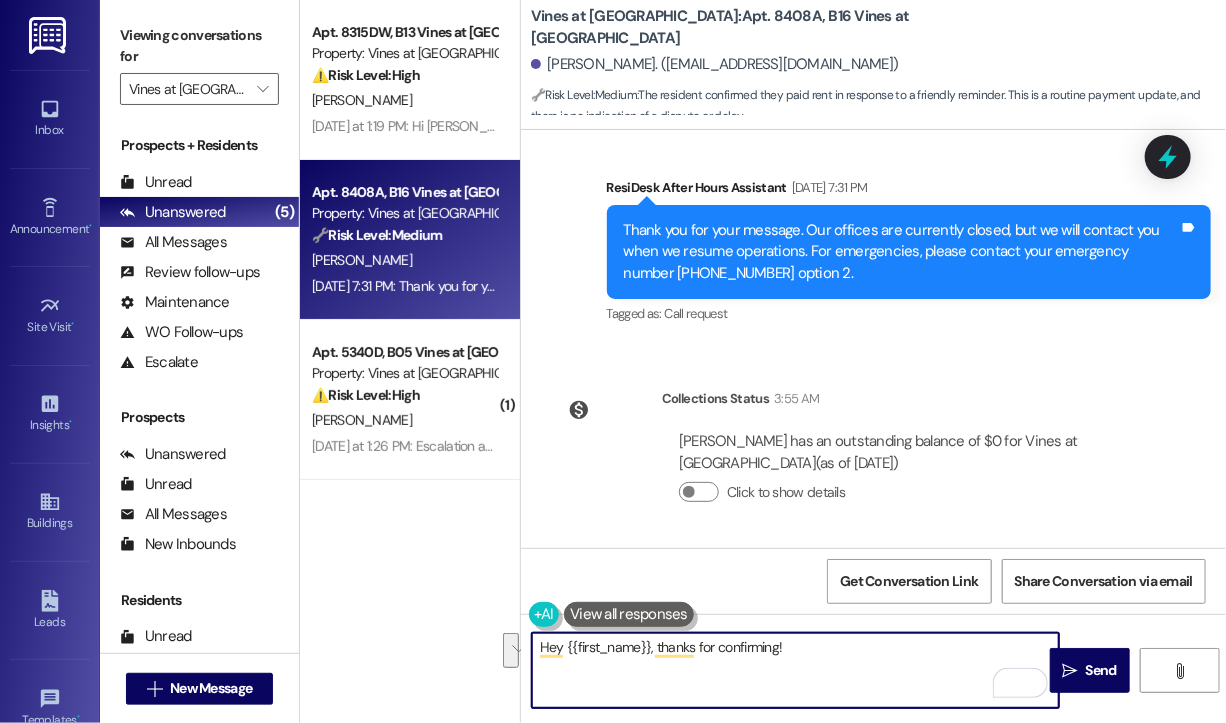 paste on "Your balance is now showing as $0, which means your payment was successfully processed." 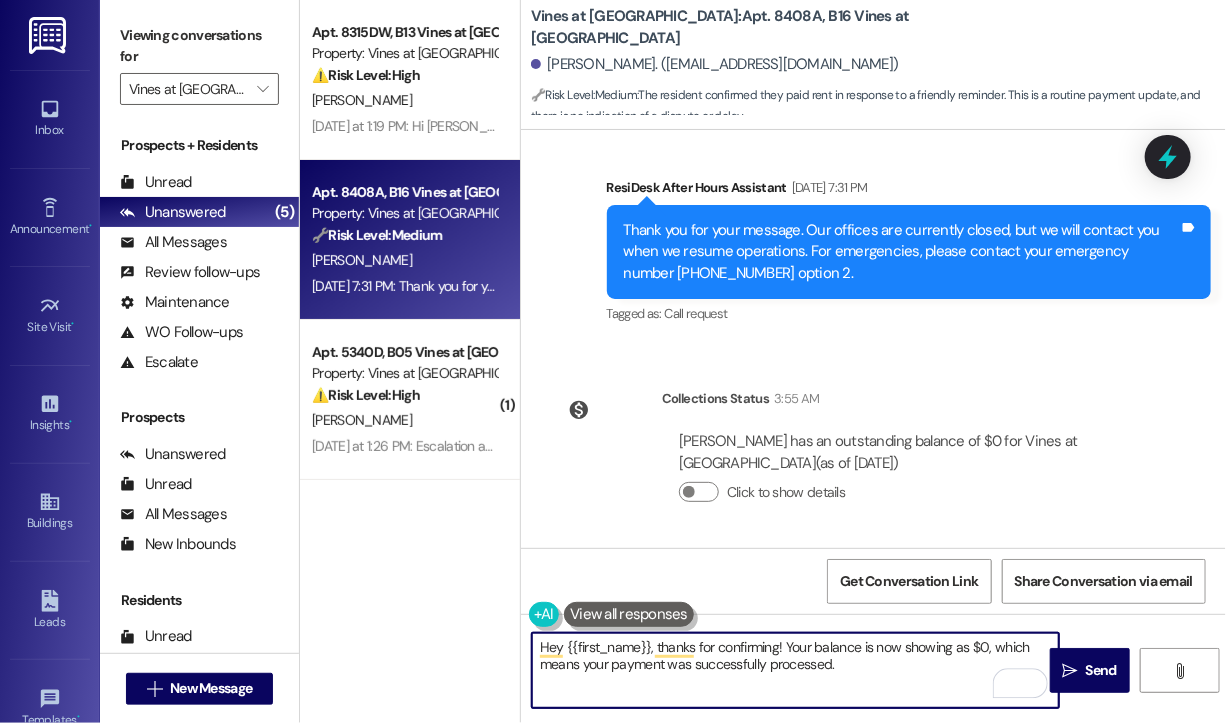 click on "Hey {{first_name}}, thanks for confirming! Your balance is now showing as $0, which means your payment was successfully processed." at bounding box center (795, 670) 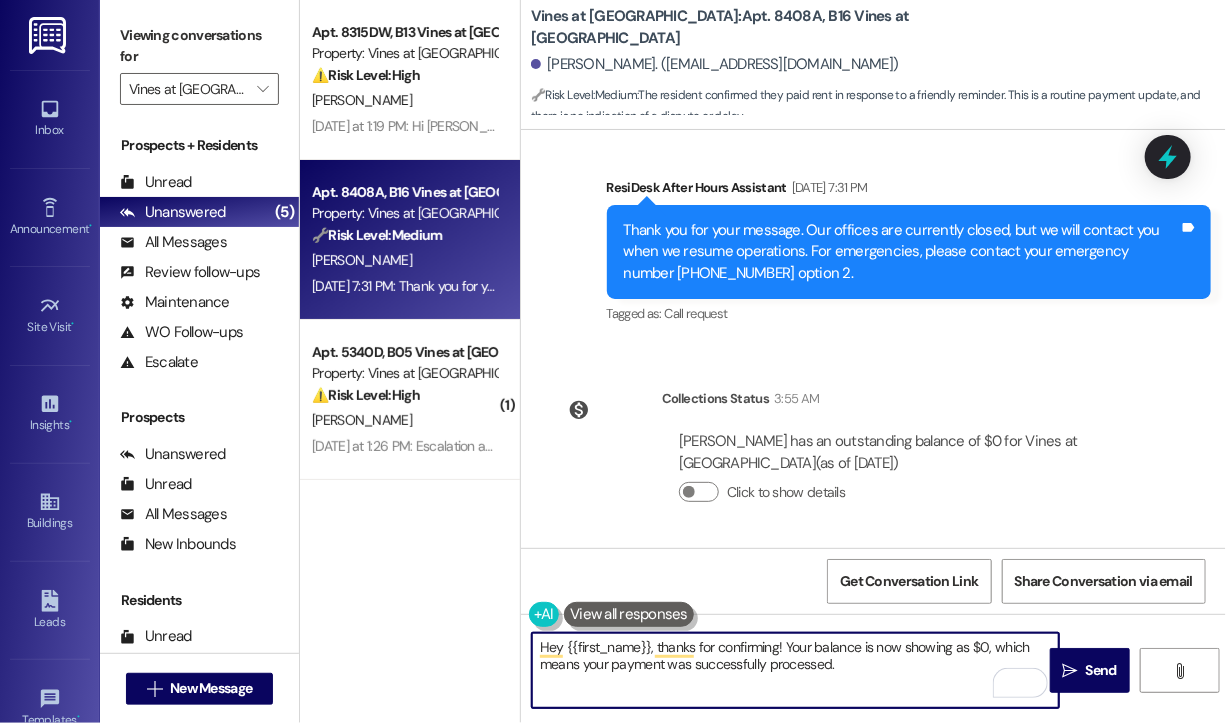 click on "Hey {{first_name}}, thanks for confirming! Your balance is now showing as $0, which means your payment was successfully processed." at bounding box center (795, 670) 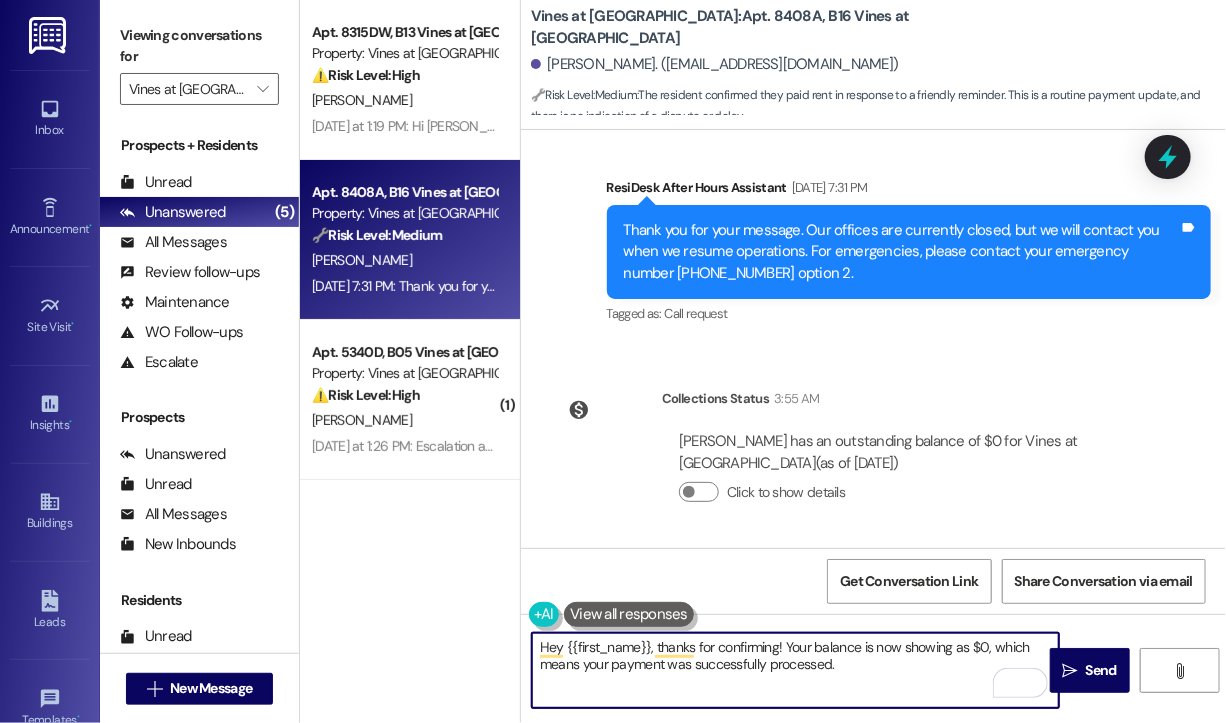 click on "Hey {{first_name}}, thanks for confirming! Your balance is now showing as $0, which means your payment was successfully processed." at bounding box center [795, 670] 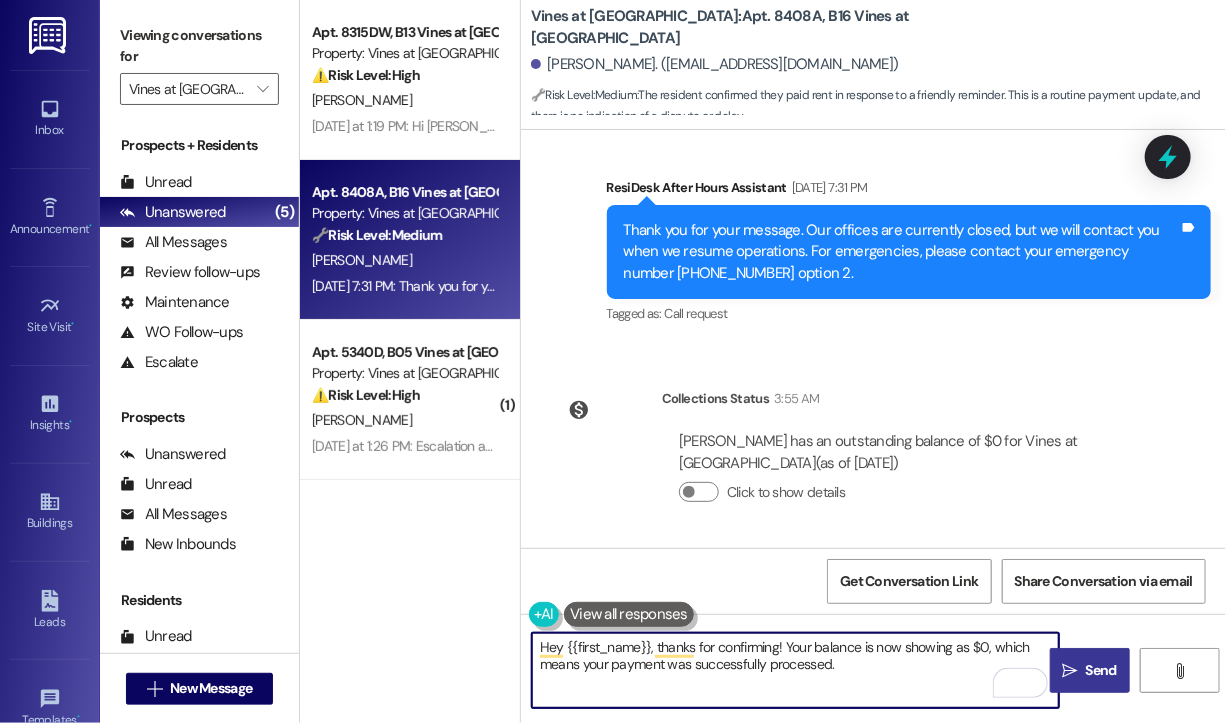 type on "Hey {{first_name}}, thanks for confirming! Your balance is now showing as $0, which means your payment was successfully processed." 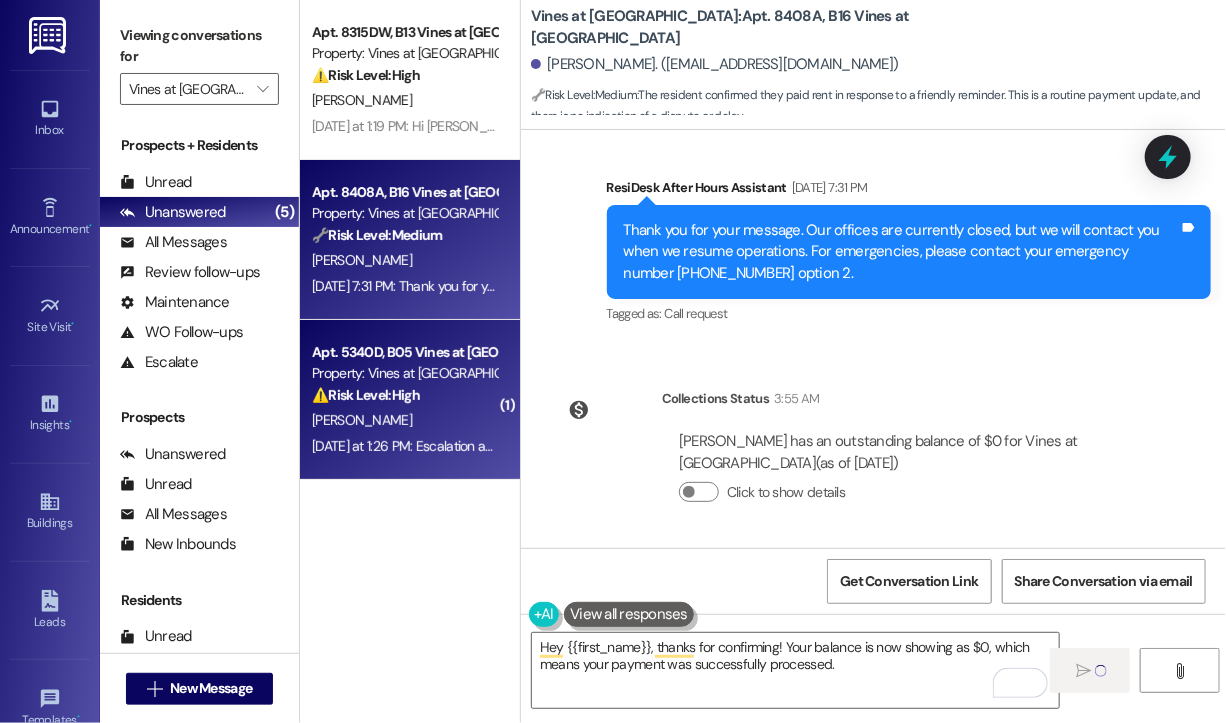 click on "[PERSON_NAME]" at bounding box center (404, 420) 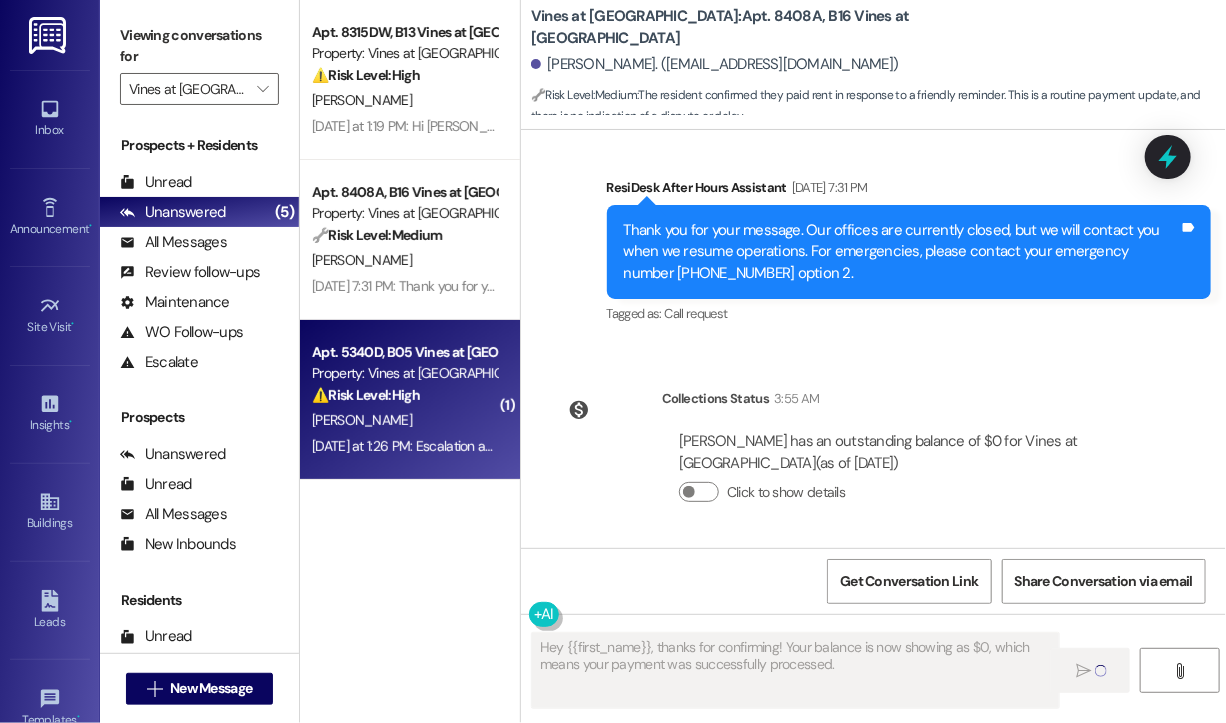type on "Fetching suggested responses. Please feel free to read through the conversation in the meantime." 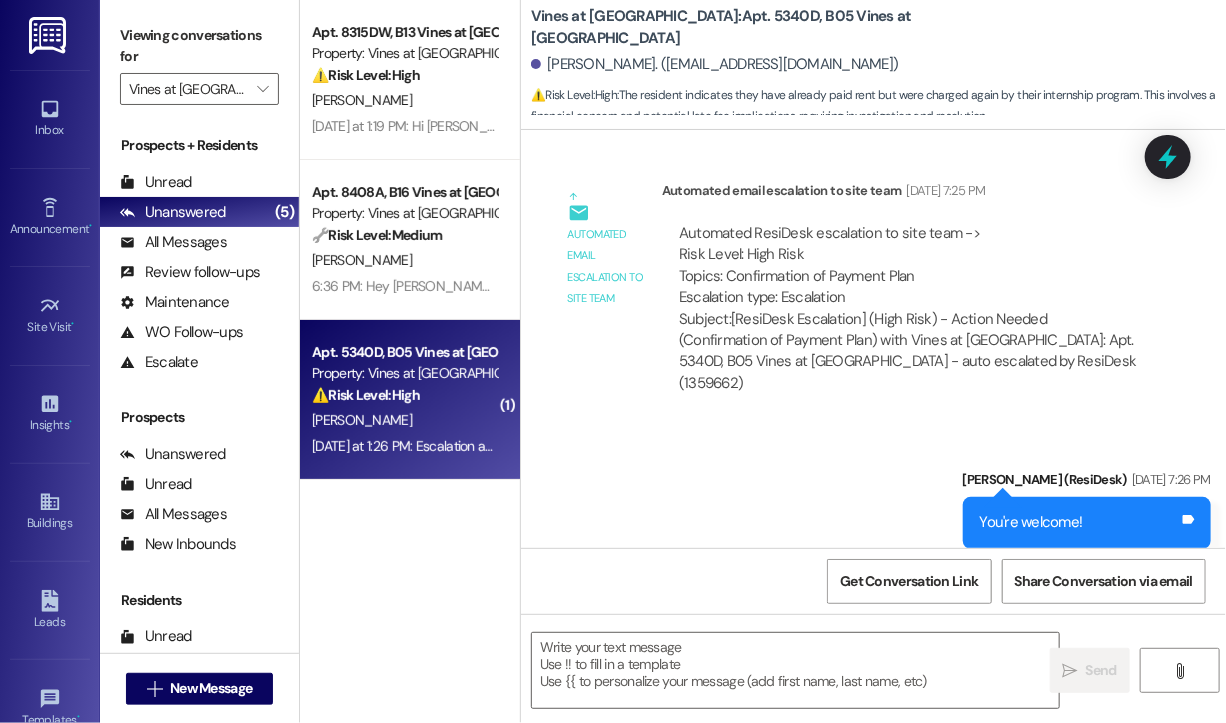 scroll, scrollTop: 9872, scrollLeft: 0, axis: vertical 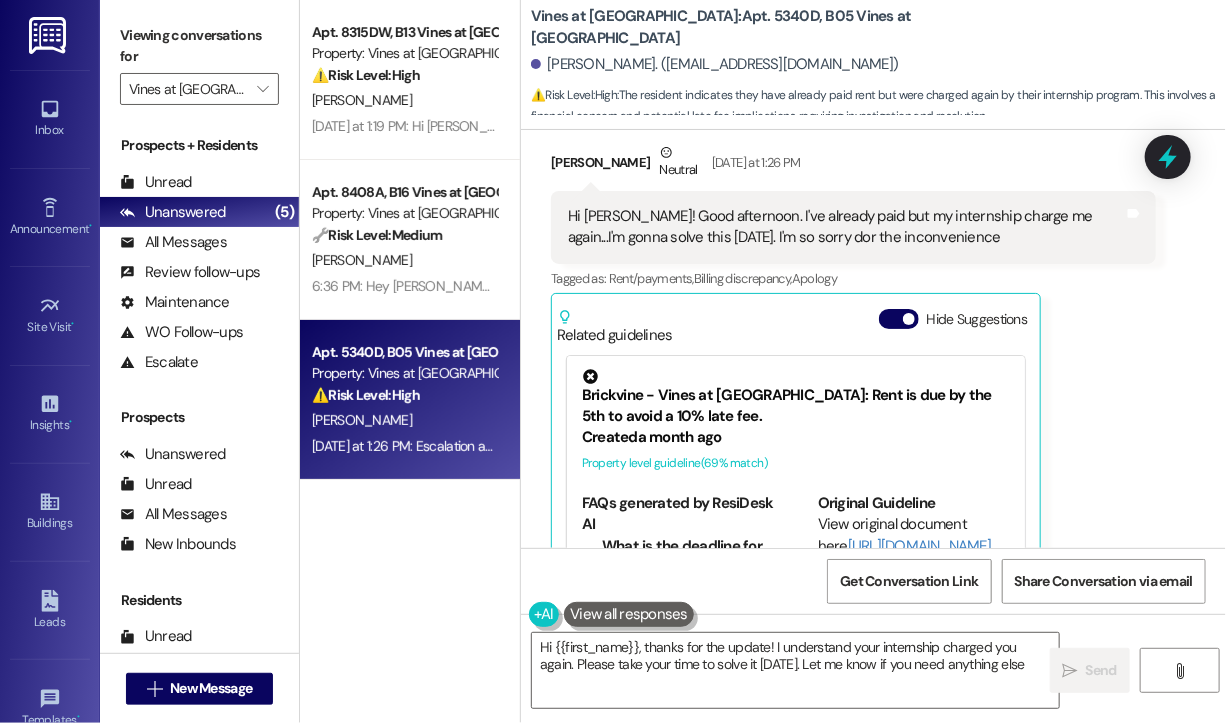 type on "Hi {{first_name}}, thanks for the update! I understand your internship charged you again. Please take your time to solve it [DATE]. Let me know if you need anything else!" 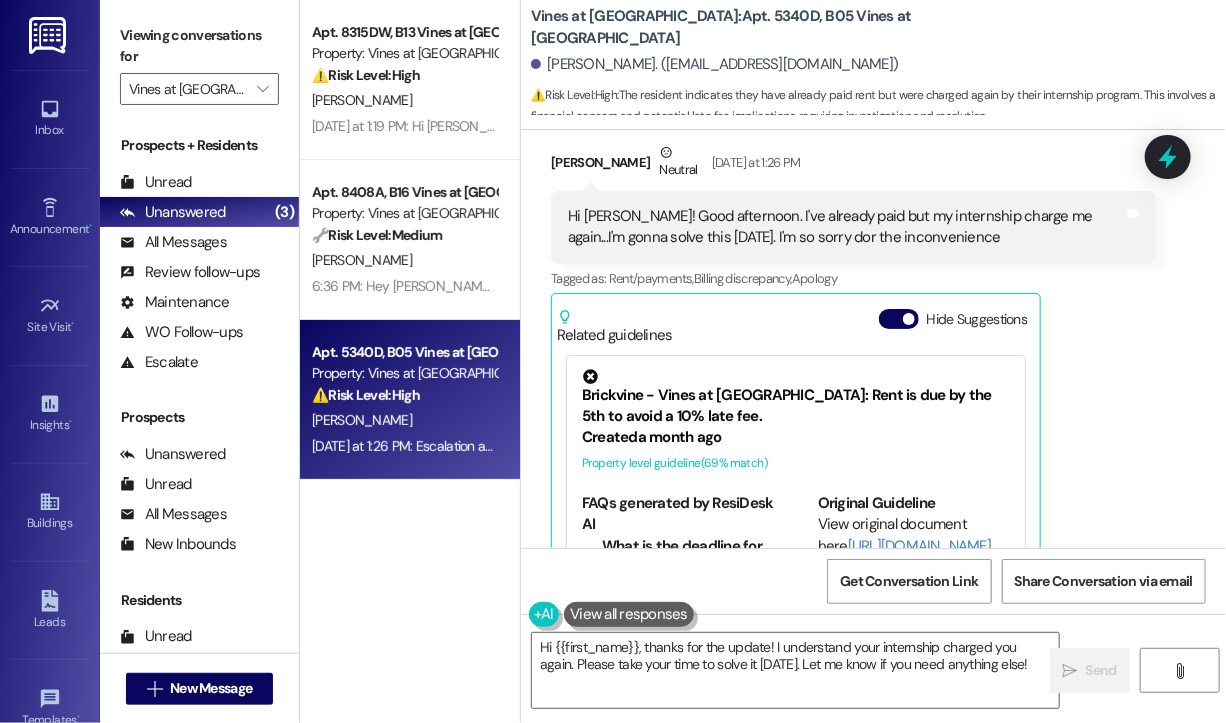 click on "[PERSON_NAME]   Neutral [DATE] at 1:26 PM Hi [PERSON_NAME]! Good afternoon.  I've already paid but my internship charge me again...I'm gonna solve this [DATE].  I'm so sorry dor the inconvenience  Tags and notes Tagged as:   Rent/payments ,  Click to highlight conversations about Rent/payments Billing discrepancy ,  Click to highlight conversations about Billing discrepancy Apology Click to highlight conversations about Apology  Related guidelines Hide Suggestions Brickvine - Vines at [GEOGRAPHIC_DATA]: Rent is due by the 5th to avoid a 10% late fee.
Created  a month ago Property level guideline  ( 69 % match) FAQs generated by ResiDesk AI What is the deadline for paying rent without incurring a late fee? To avoid late fees, you should pay your rent by the 5th of each month. How much is the late fee if I don't pay on time? The late fee is 10% of your rent amount if payment is not received by the 5th. When exactly does the late fee get applied? Is there a grace period for rent payment? Original Guideline" at bounding box center [853, 392] 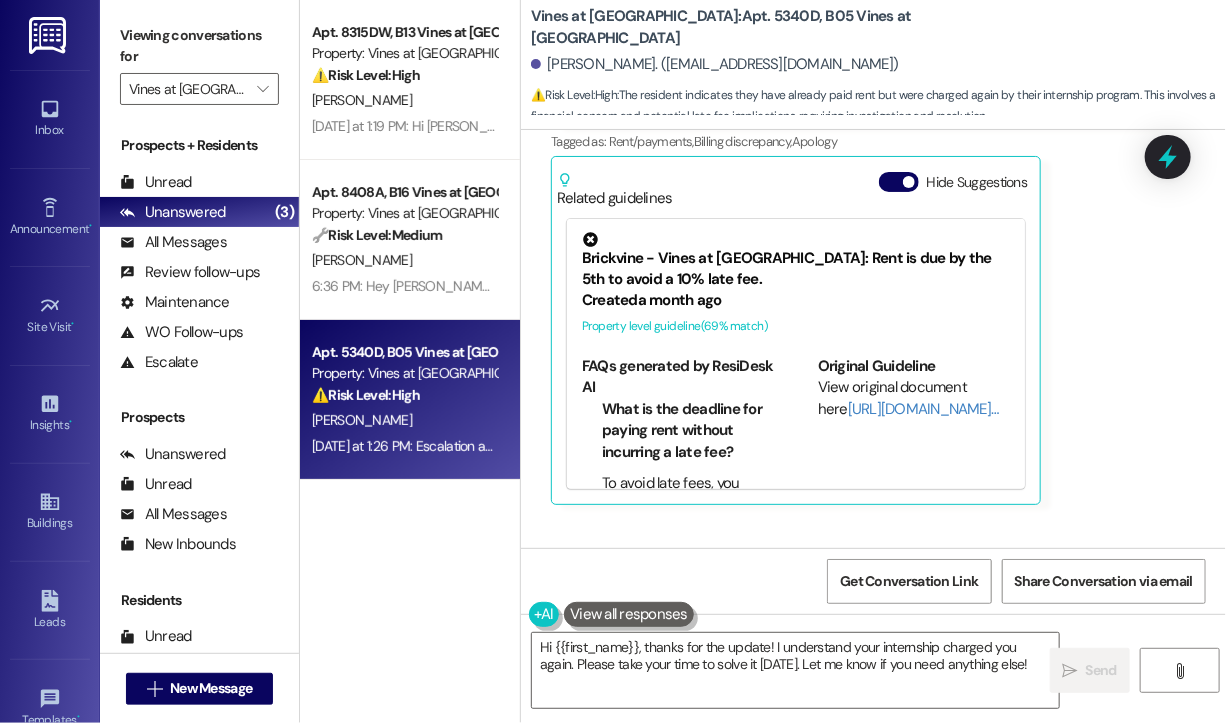 scroll, scrollTop: 9709, scrollLeft: 0, axis: vertical 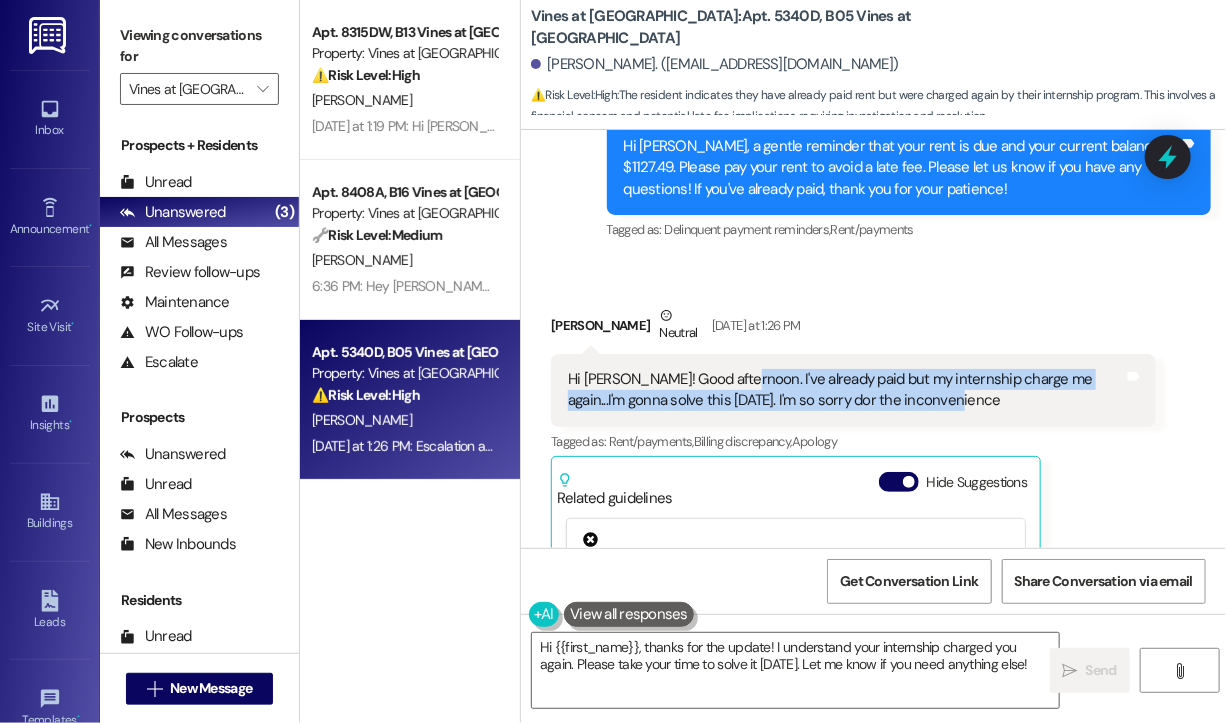 drag, startPoint x: 984, startPoint y: 291, endPoint x: 729, endPoint y: 272, distance: 255.70686 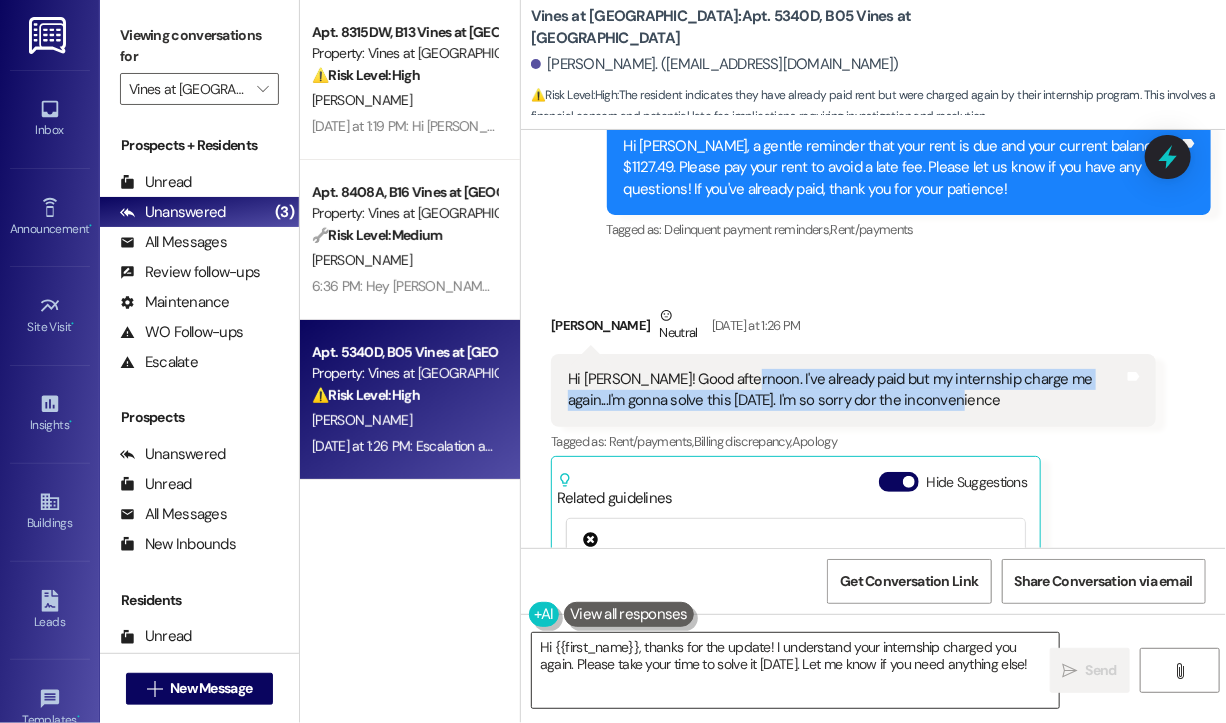 click on "Hi {{first_name}}, thanks for the update! I understand your internship charged you again. Please take your time to solve it [DATE]. Let me know if you need anything else!" at bounding box center [795, 670] 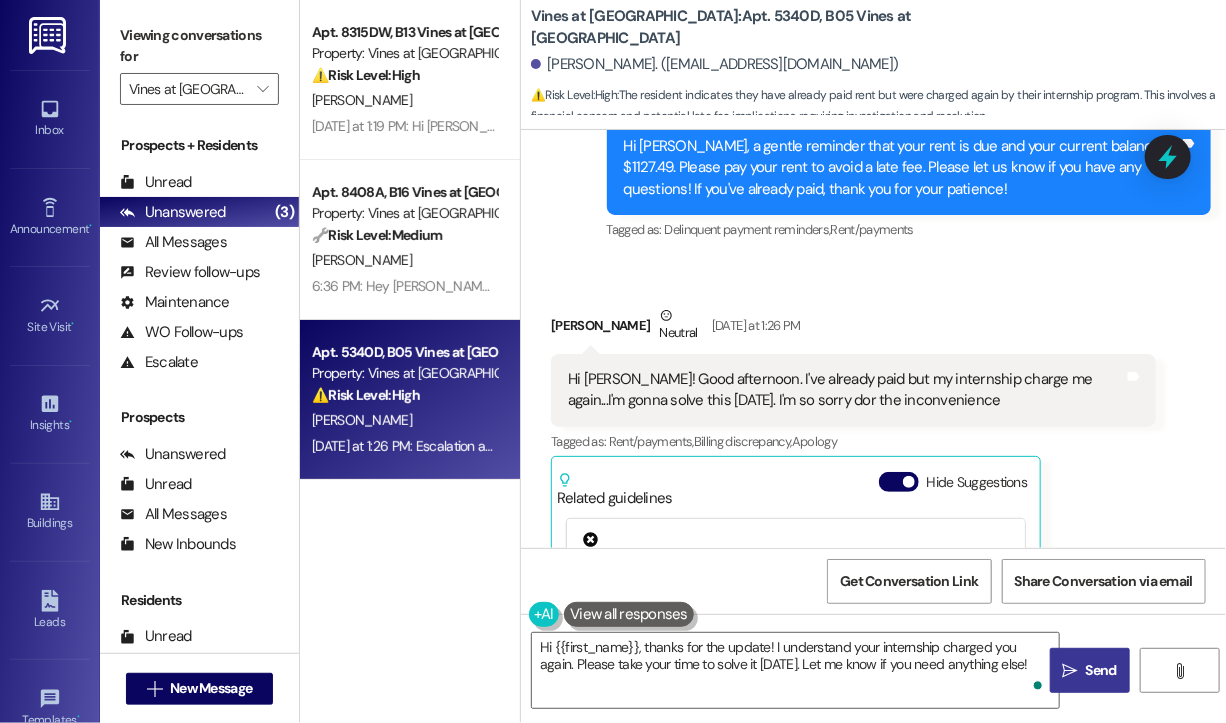 click on "" at bounding box center [1070, 671] 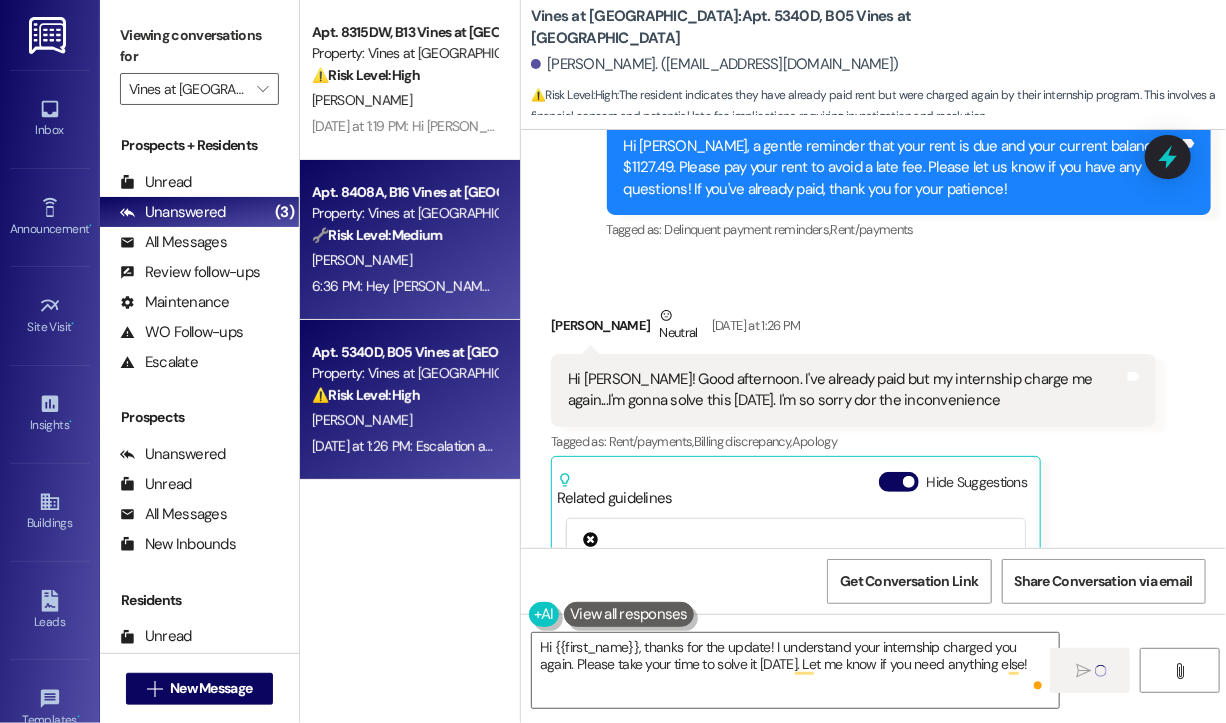 type 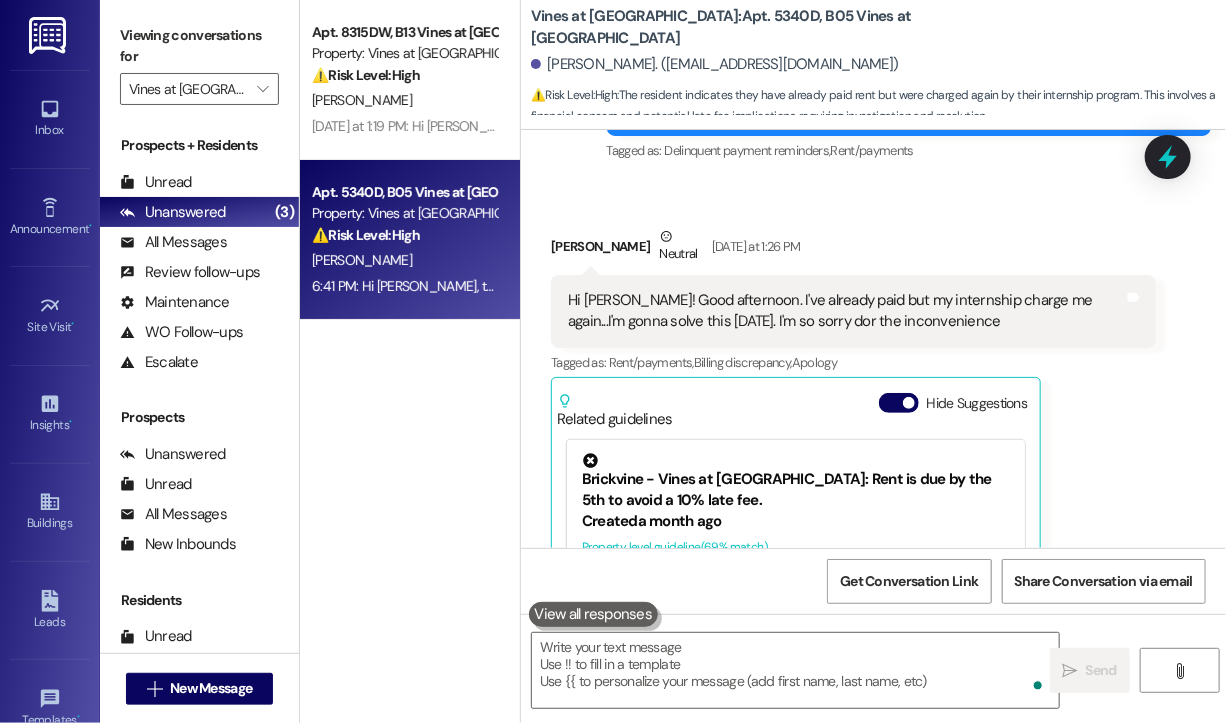 scroll, scrollTop: 9872, scrollLeft: 0, axis: vertical 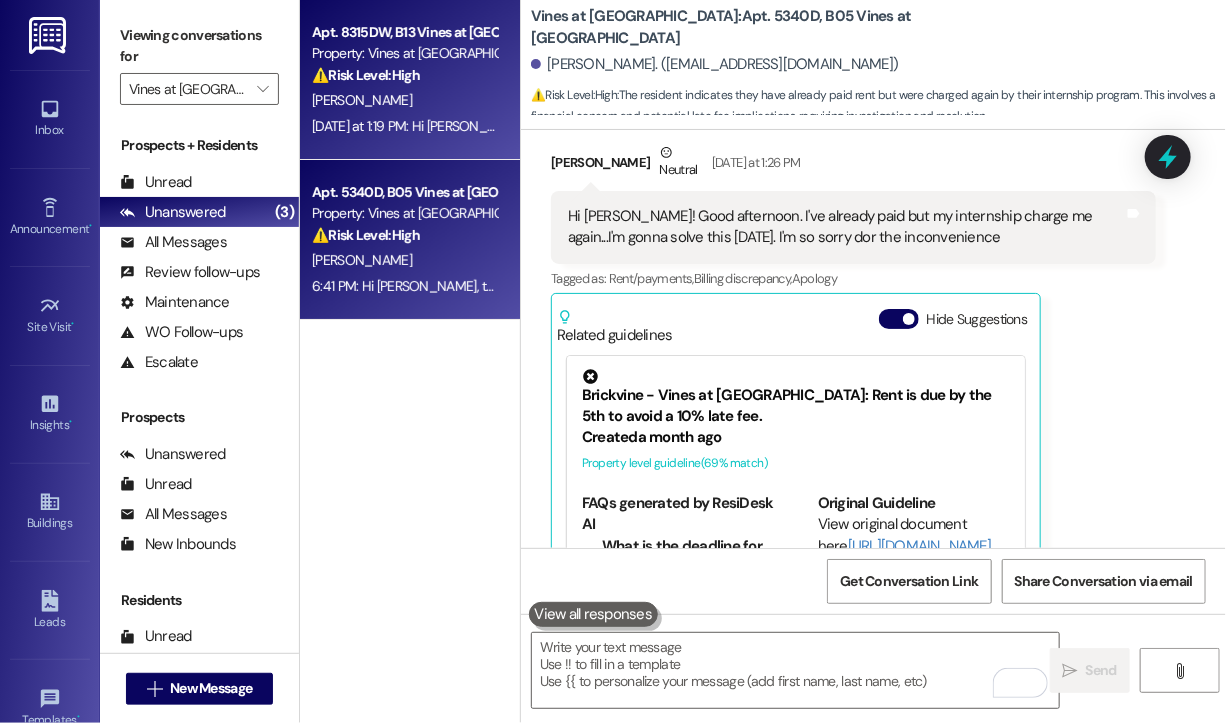 click on "[DATE] at 1:19 PM: Hi [PERSON_NAME] (Lmha), a gentle reminder that your rent is due and your current balance is $799.32. Please pay your rent to avoid a late fee. Please let us know if you have any questions! If you've already paid, thank you for your patience! [DATE] at 1:19 PM: Hi [PERSON_NAME] (Lmha), a gentle reminder that your rent is due and your current balance is $799.32. Please pay your rent to avoid a late fee. Please let us know if you have any questions! If you've already paid, thank you for your patience!" at bounding box center (1057, 126) 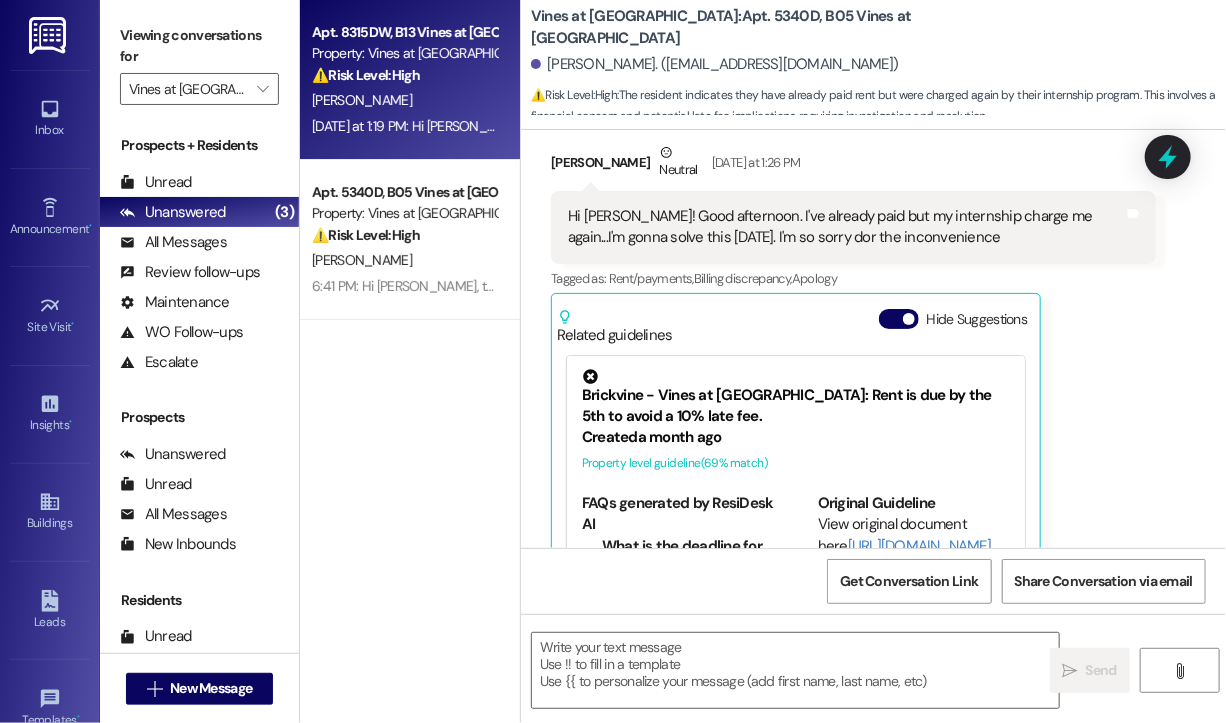 type on "Fetching suggested responses. Please feel free to read through the conversation in the meantime." 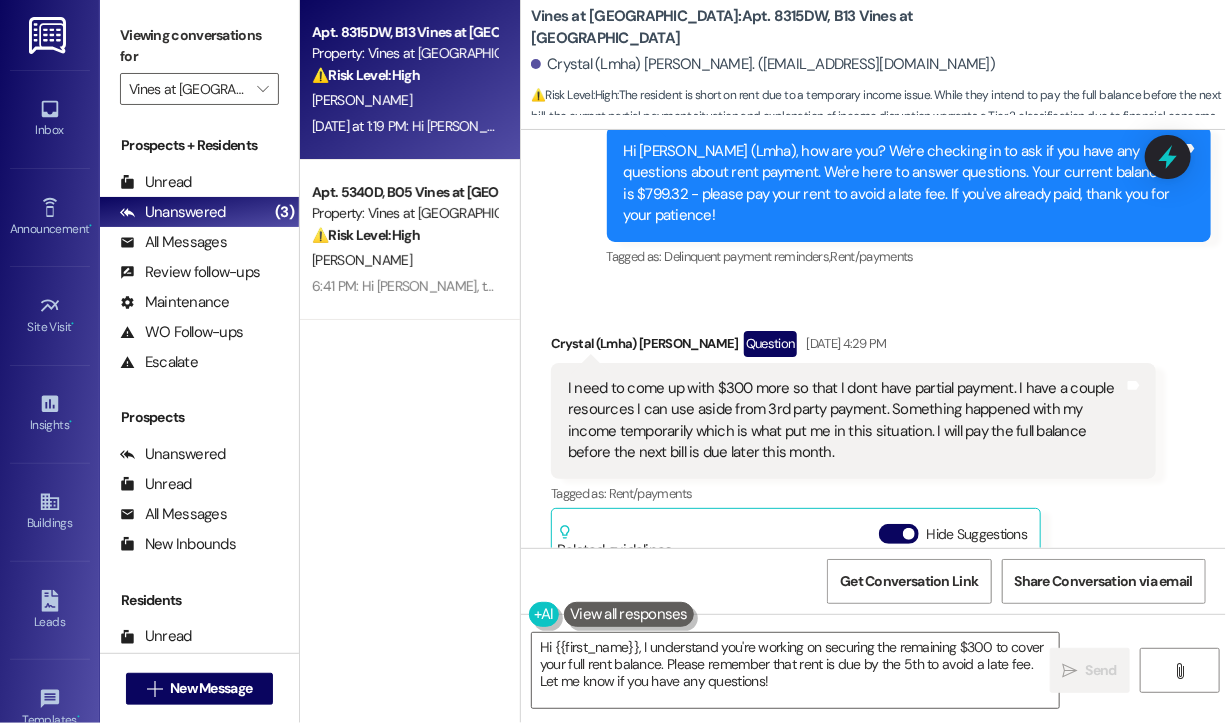 scroll, scrollTop: 4052, scrollLeft: 0, axis: vertical 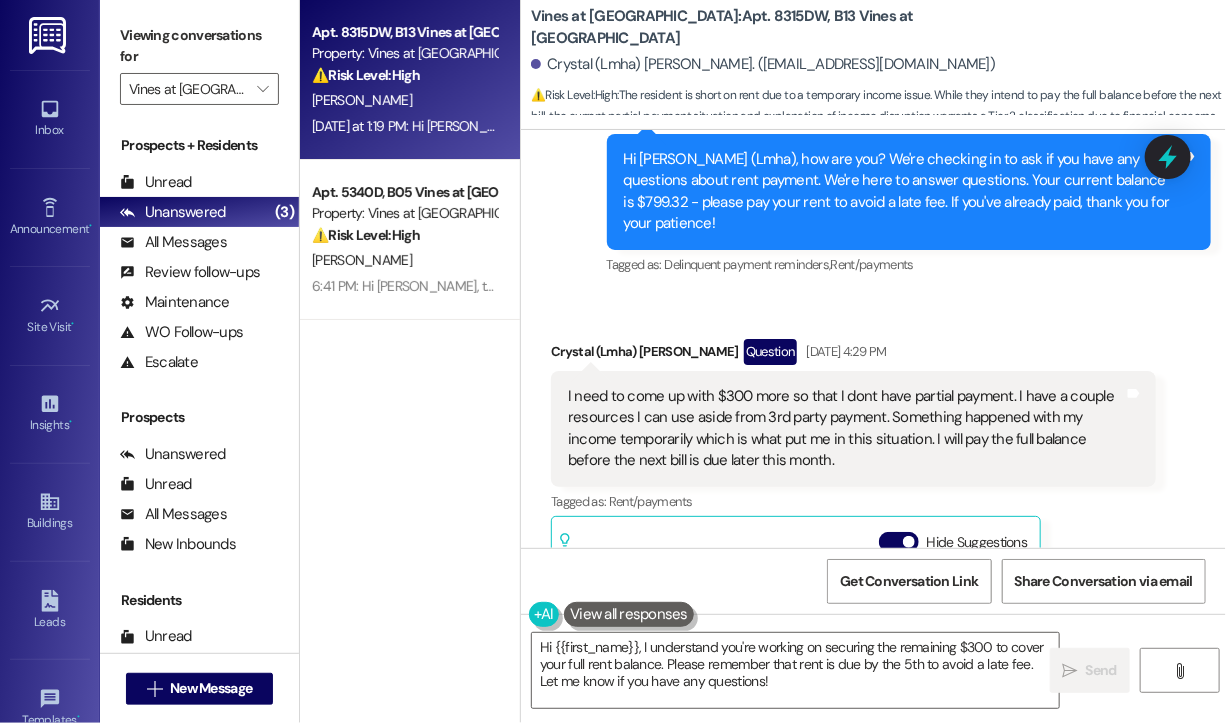 drag, startPoint x: 884, startPoint y: 365, endPoint x: 717, endPoint y: 338, distance: 169.16855 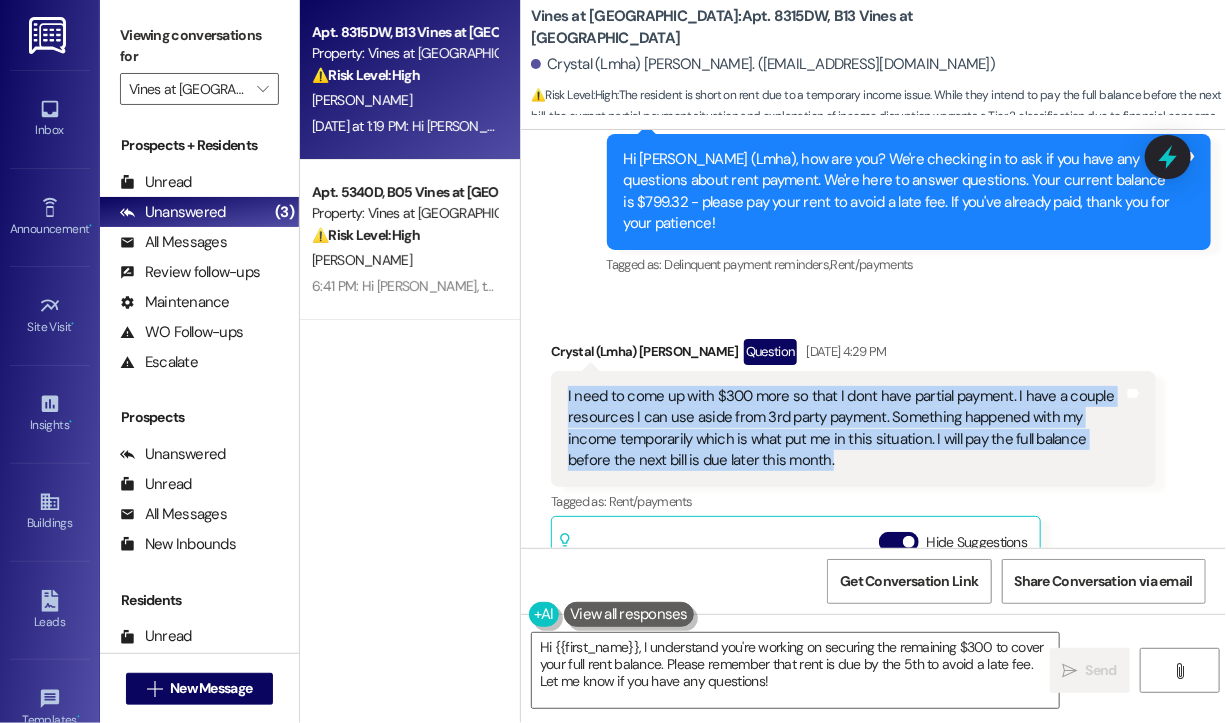 drag, startPoint x: 853, startPoint y: 380, endPoint x: 564, endPoint y: 313, distance: 296.6648 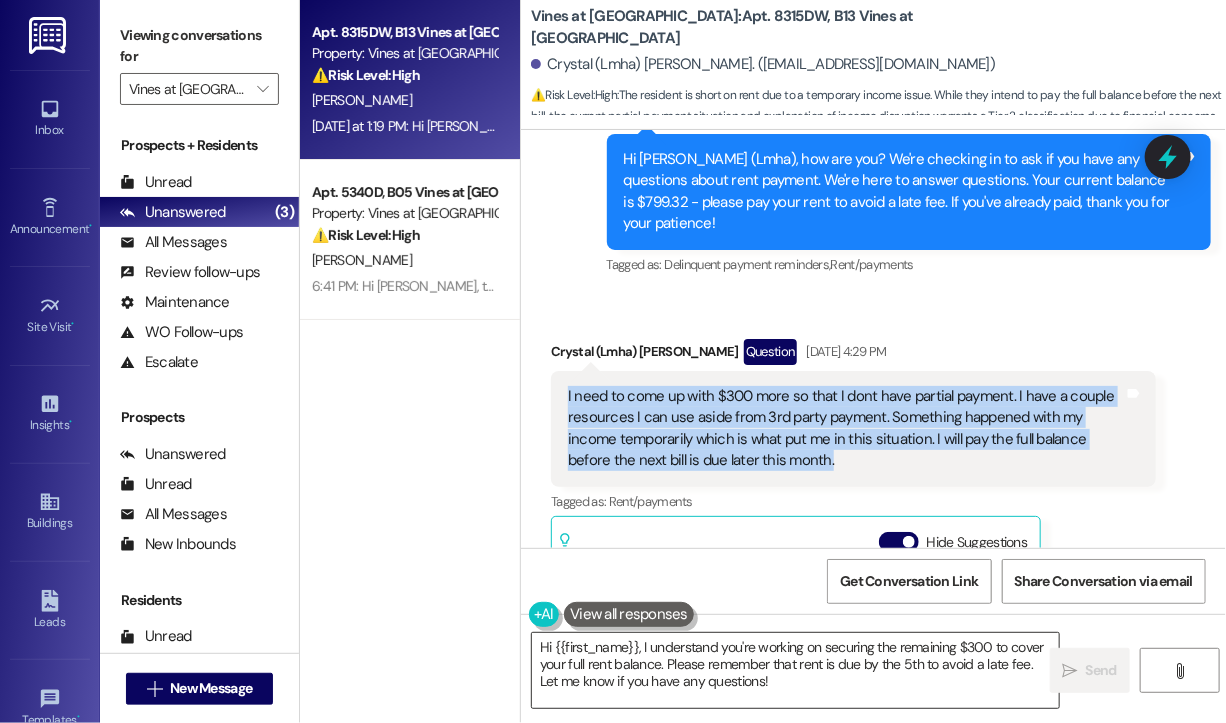 click on "Hi {{first_name}}, I understand you're working on securing the remaining $300 to cover your full rent balance. Please remember that rent is due by the 5th to avoid a late fee. Let me know if you have any questions!" at bounding box center (795, 670) 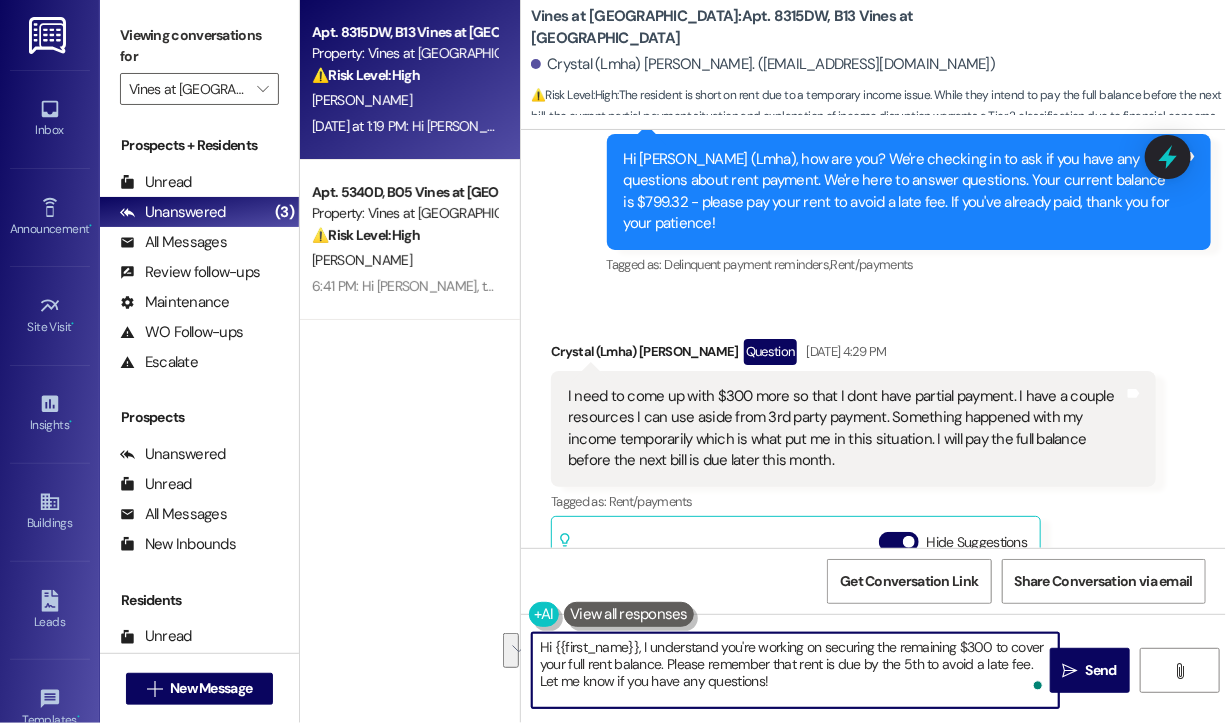 drag, startPoint x: 820, startPoint y: 686, endPoint x: 666, endPoint y: 669, distance: 154.93547 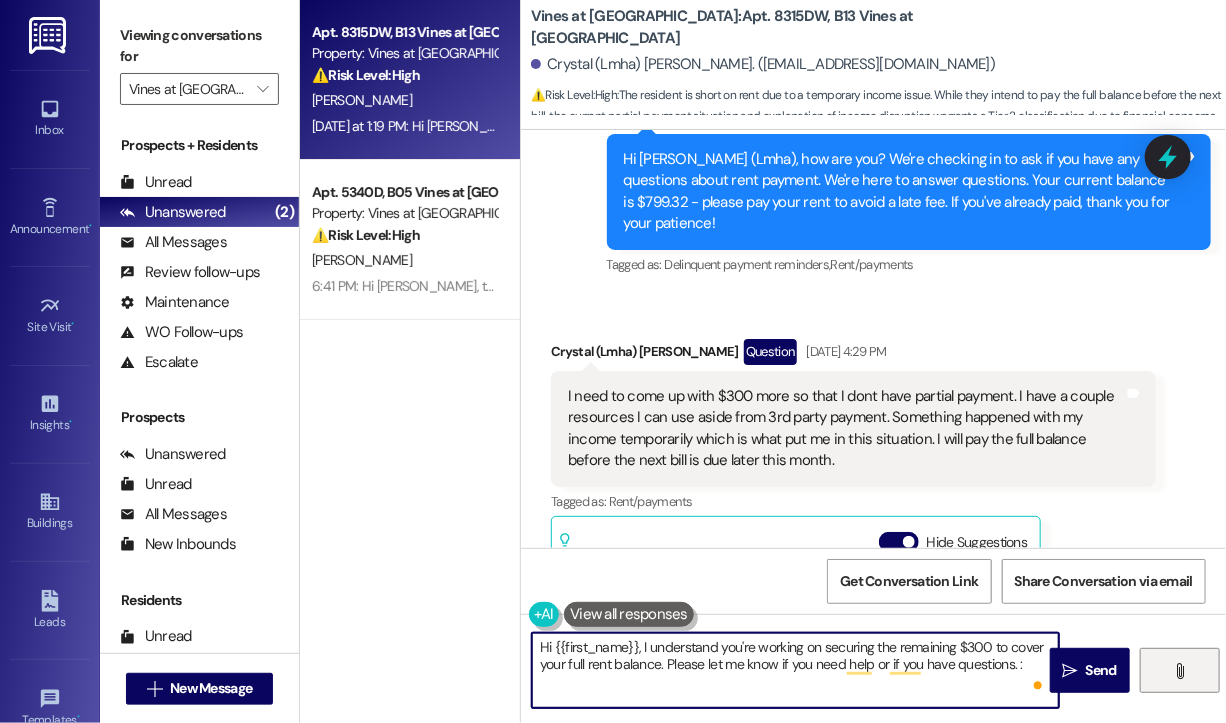 type on "Hi {{first_name}}, I understand you're working on securing the remaining $300 to cover your full rent balance. Please let me know if you need help or if you have questions. :)" 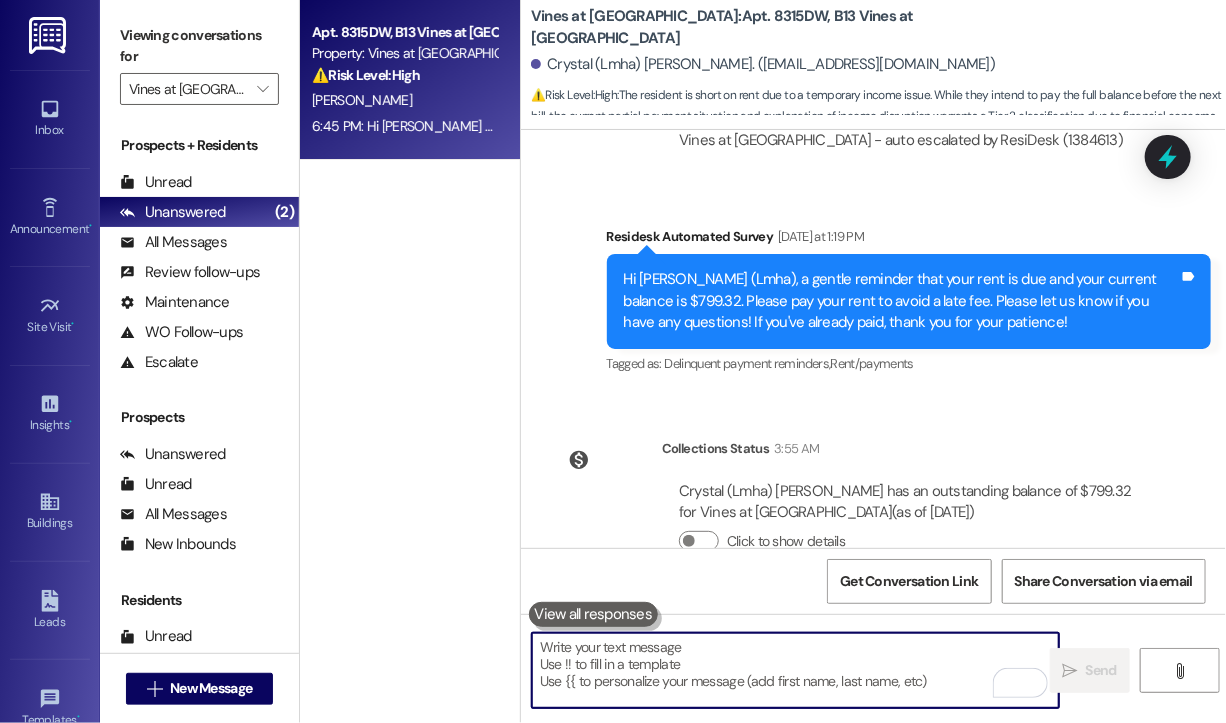 scroll, scrollTop: 5312, scrollLeft: 0, axis: vertical 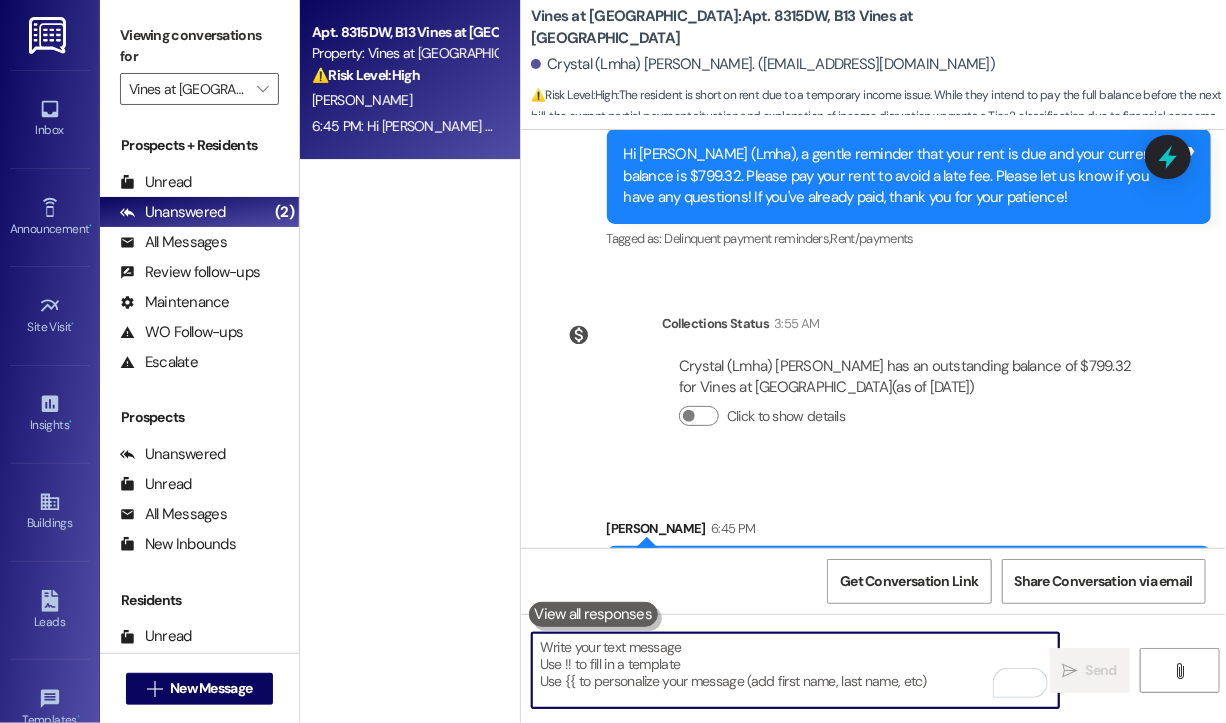 type 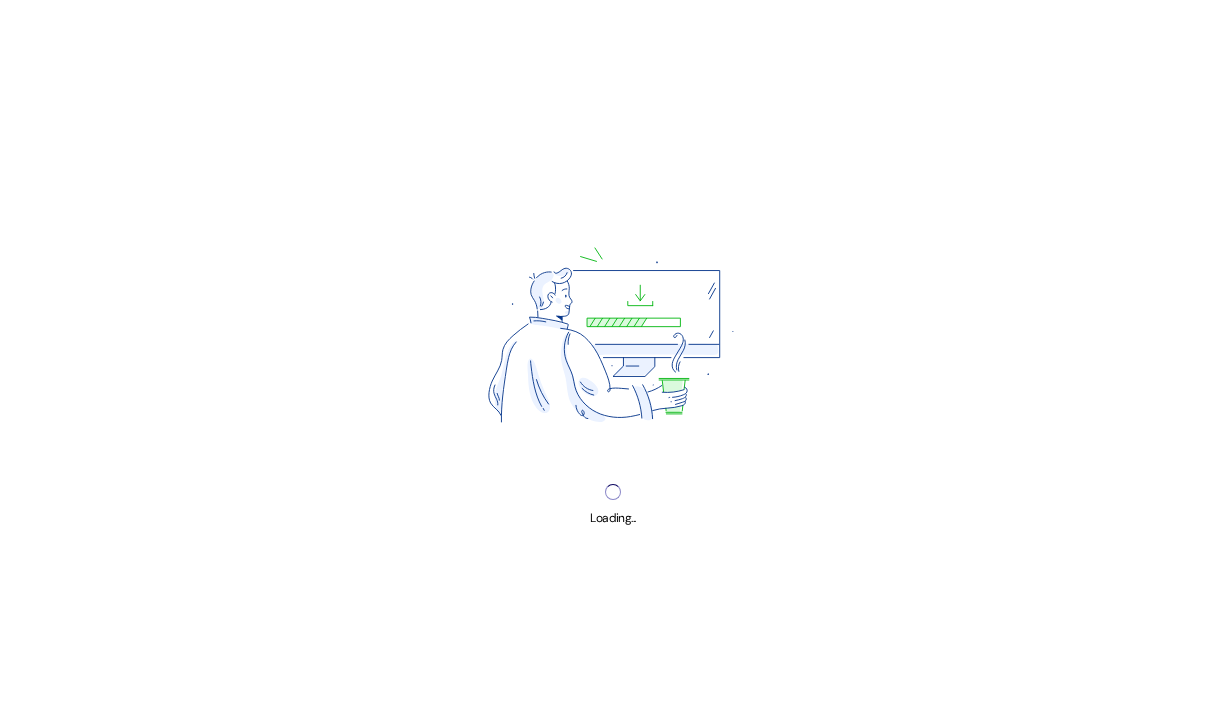 scroll, scrollTop: 0, scrollLeft: 0, axis: both 